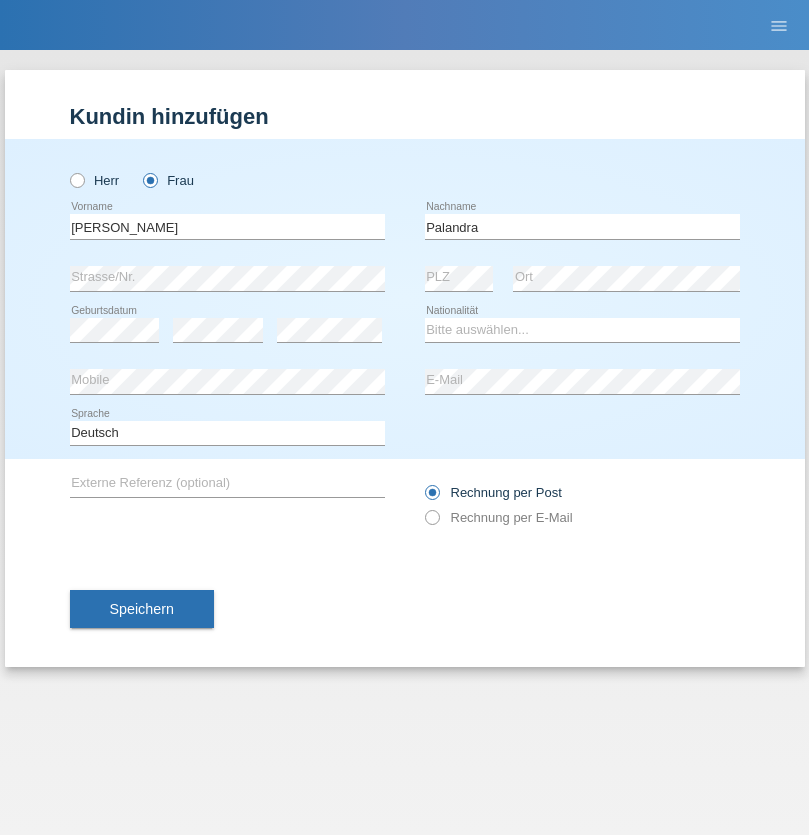 scroll, scrollTop: 0, scrollLeft: 0, axis: both 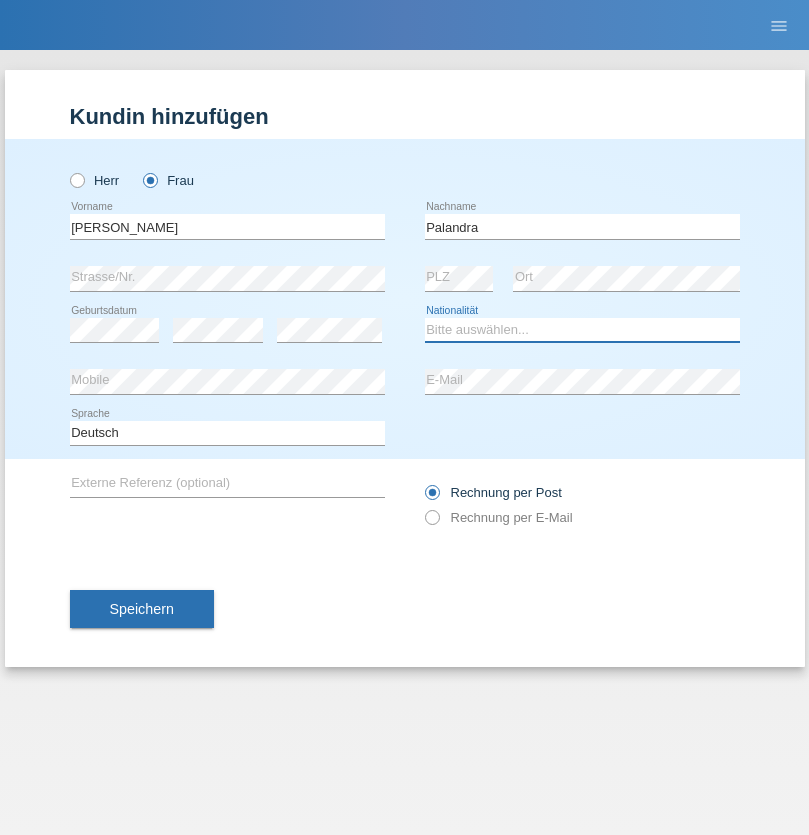 select on "CH" 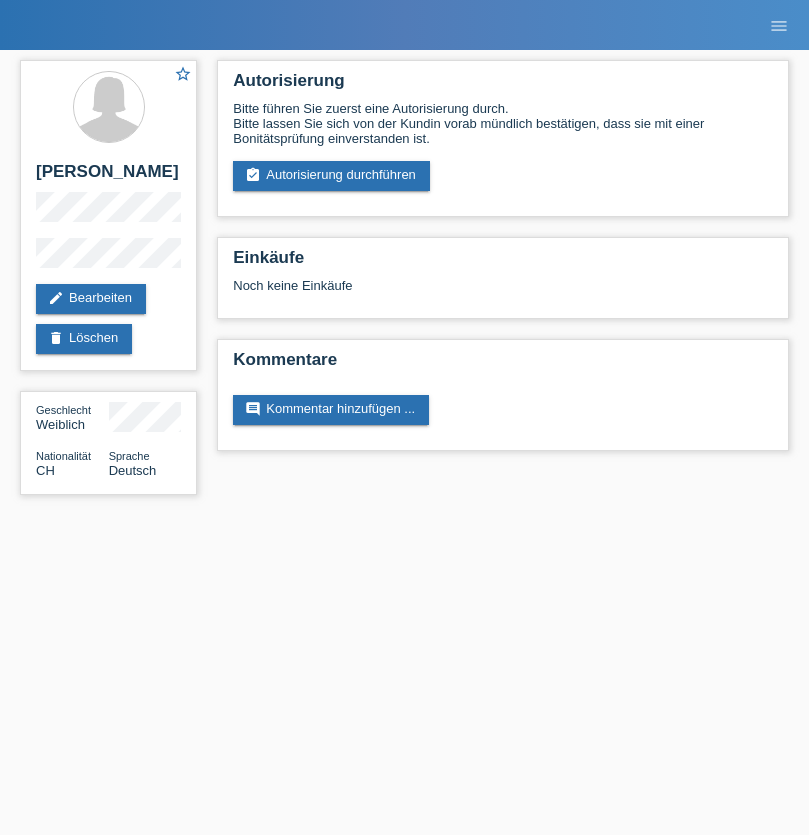 scroll, scrollTop: 0, scrollLeft: 0, axis: both 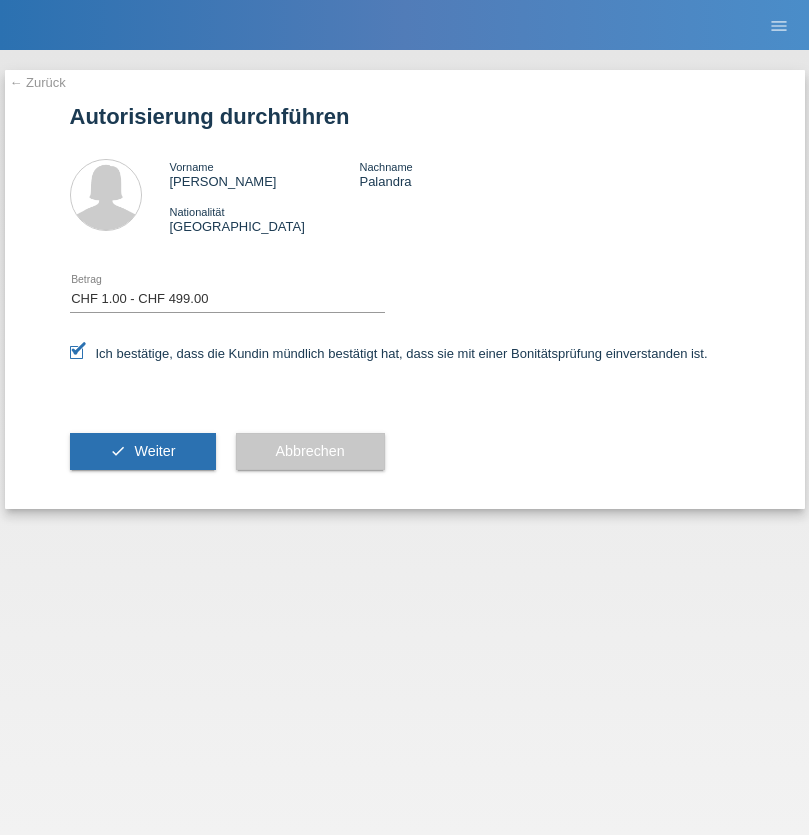 select on "1" 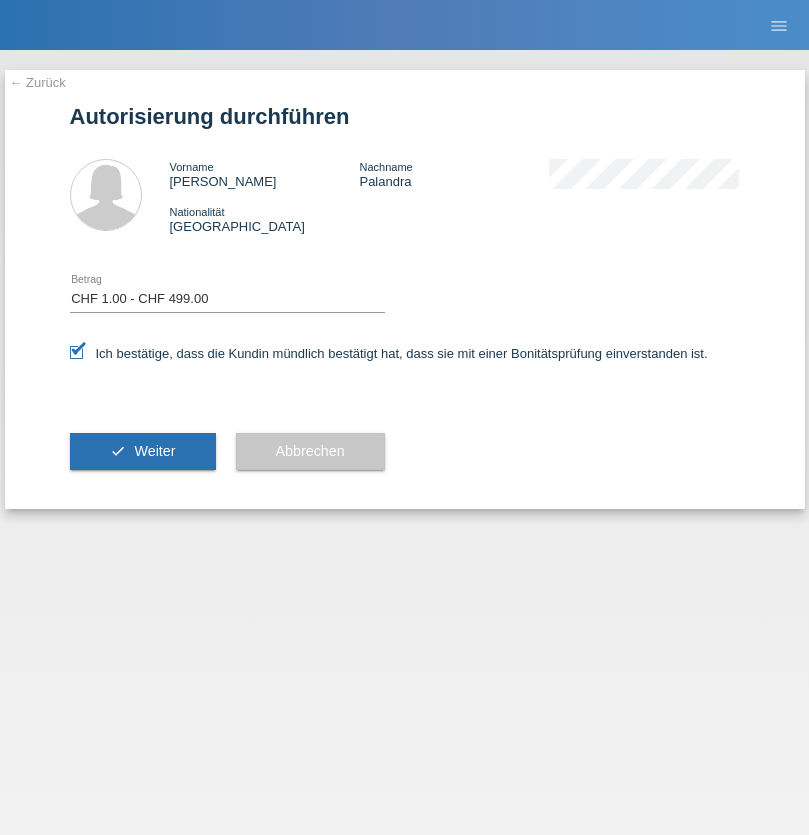 scroll, scrollTop: 0, scrollLeft: 0, axis: both 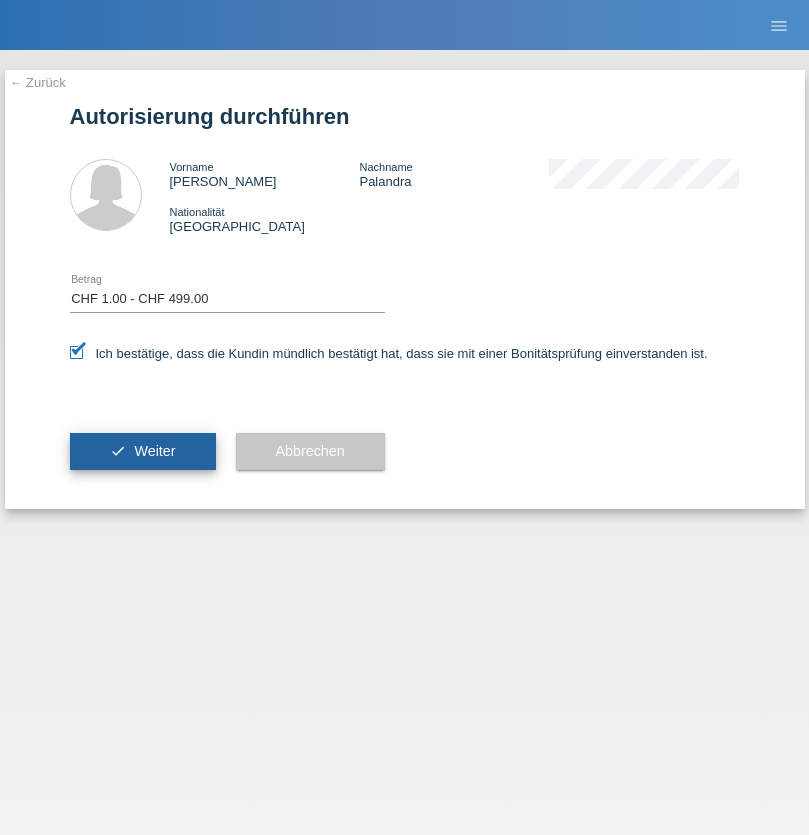click on "Weiter" at bounding box center [154, 451] 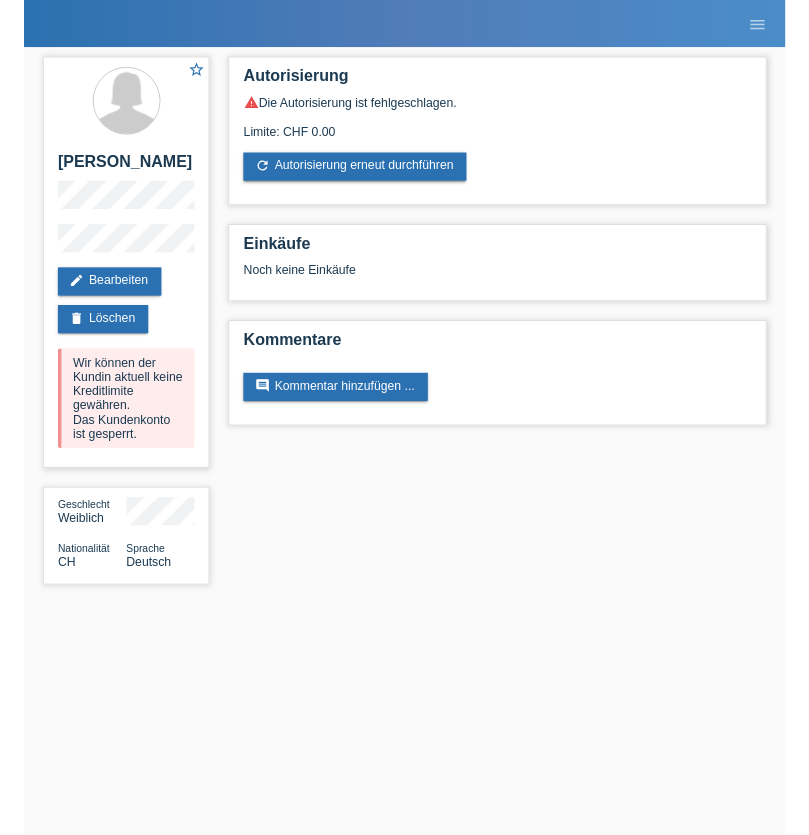 scroll, scrollTop: 0, scrollLeft: 0, axis: both 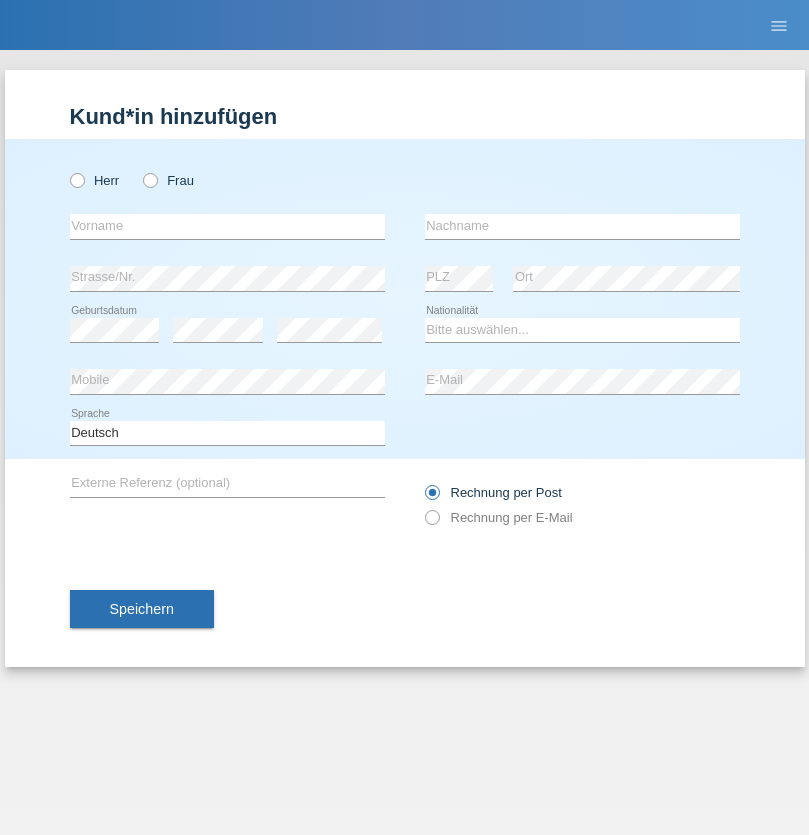 radio on "true" 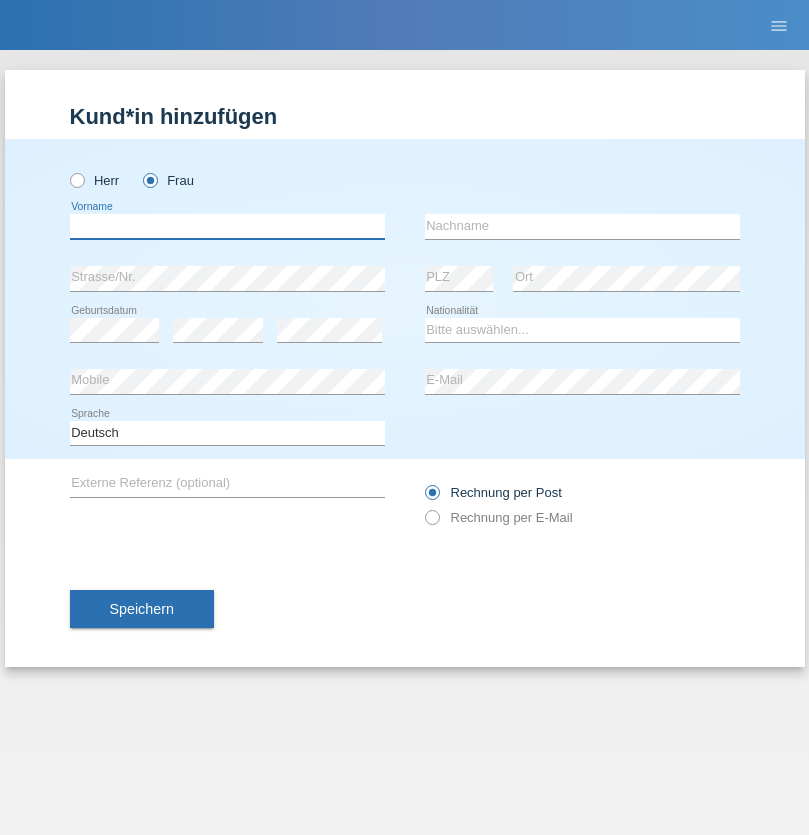 click at bounding box center [227, 226] 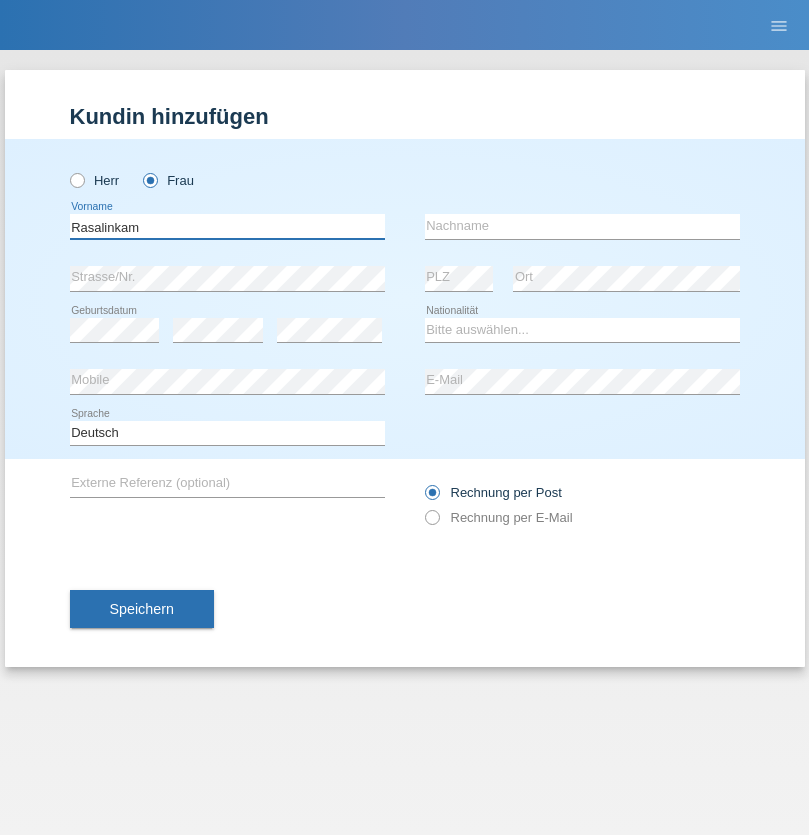 type on "Rasalinkam" 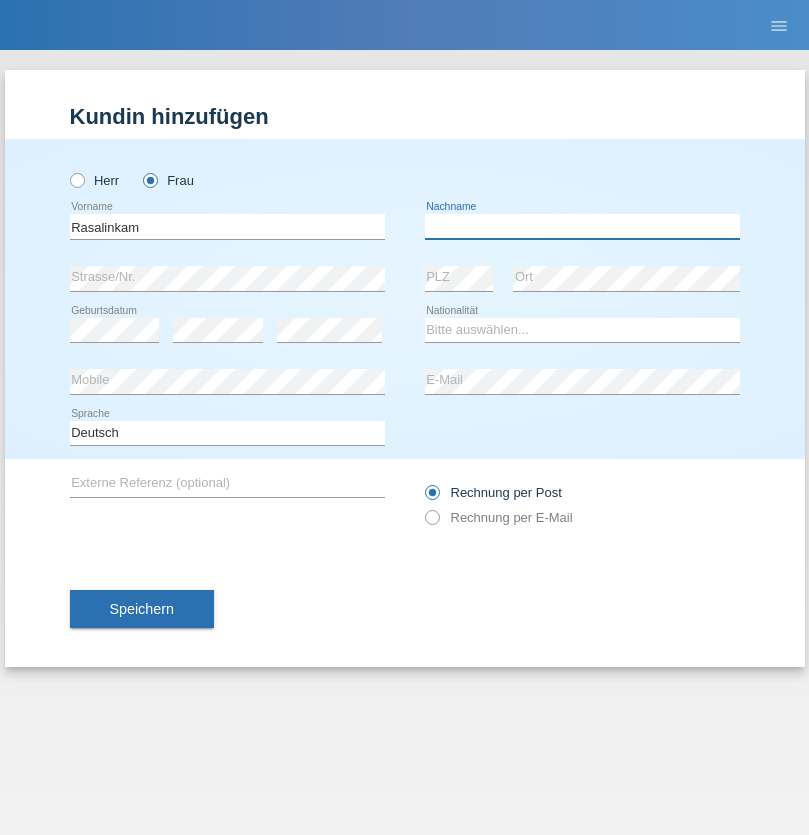 click at bounding box center [582, 226] 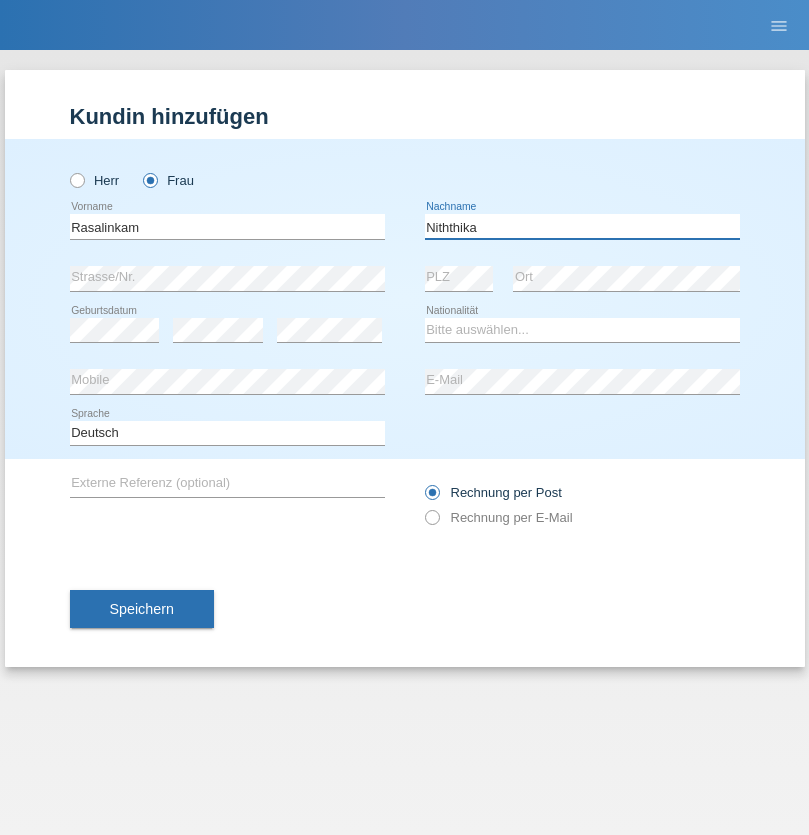 type on "Niththika" 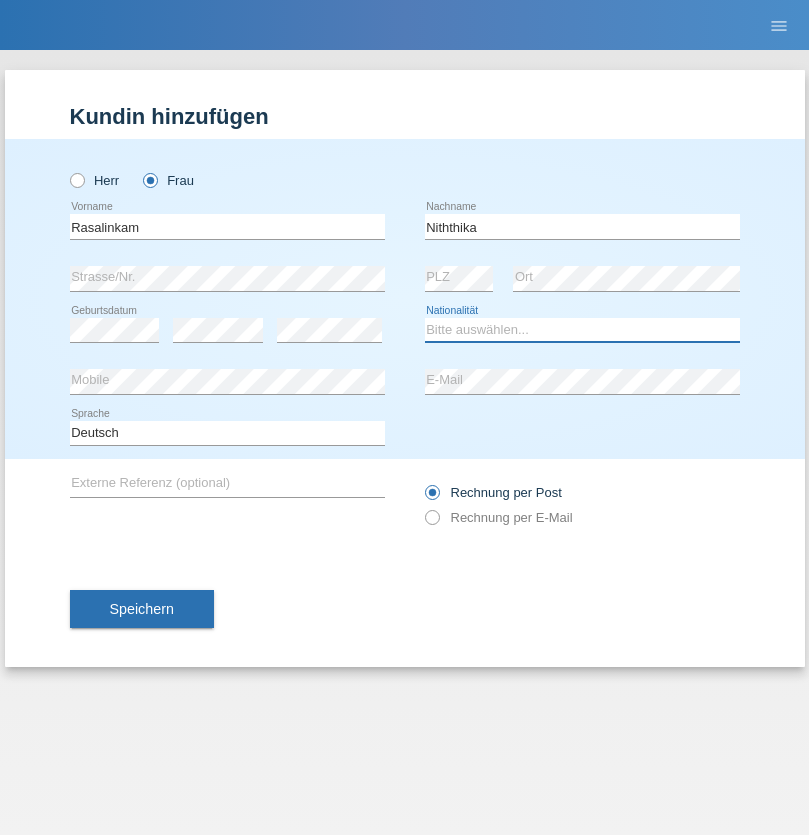 select on "LK" 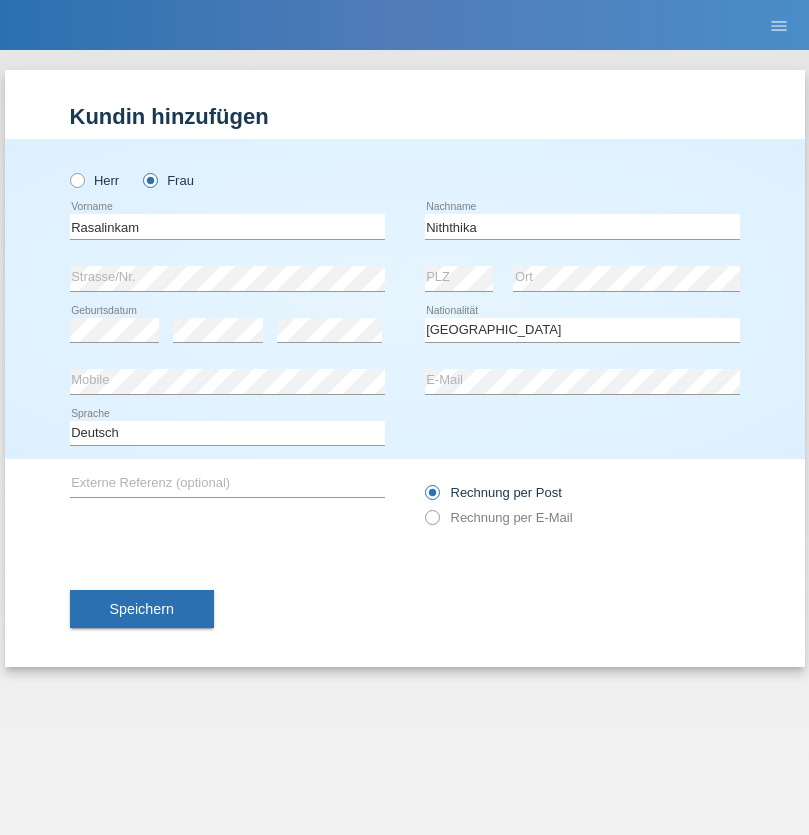 select on "C" 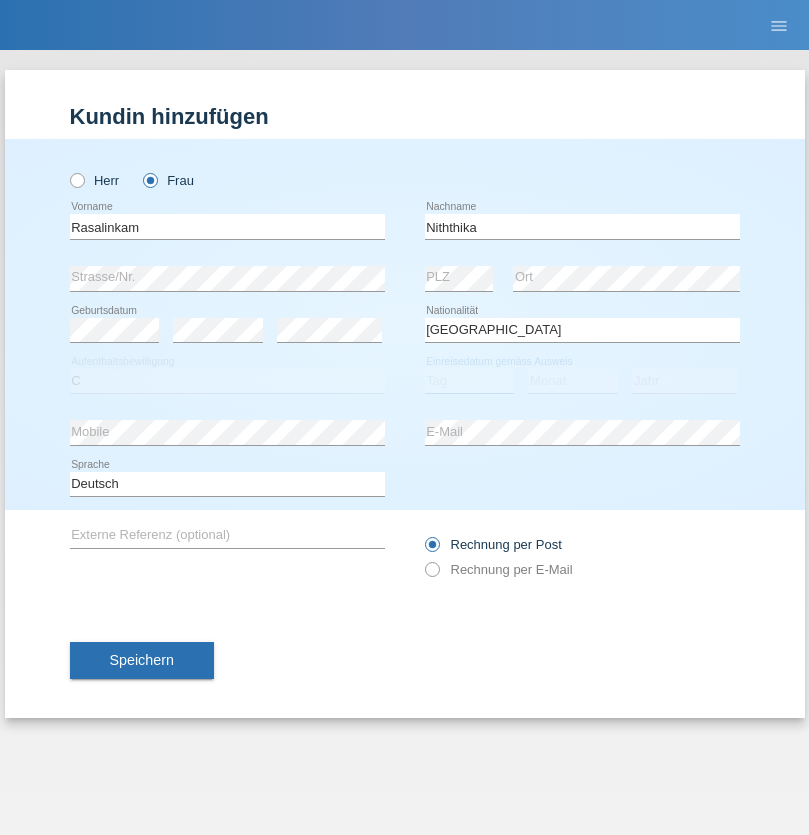 select on "13" 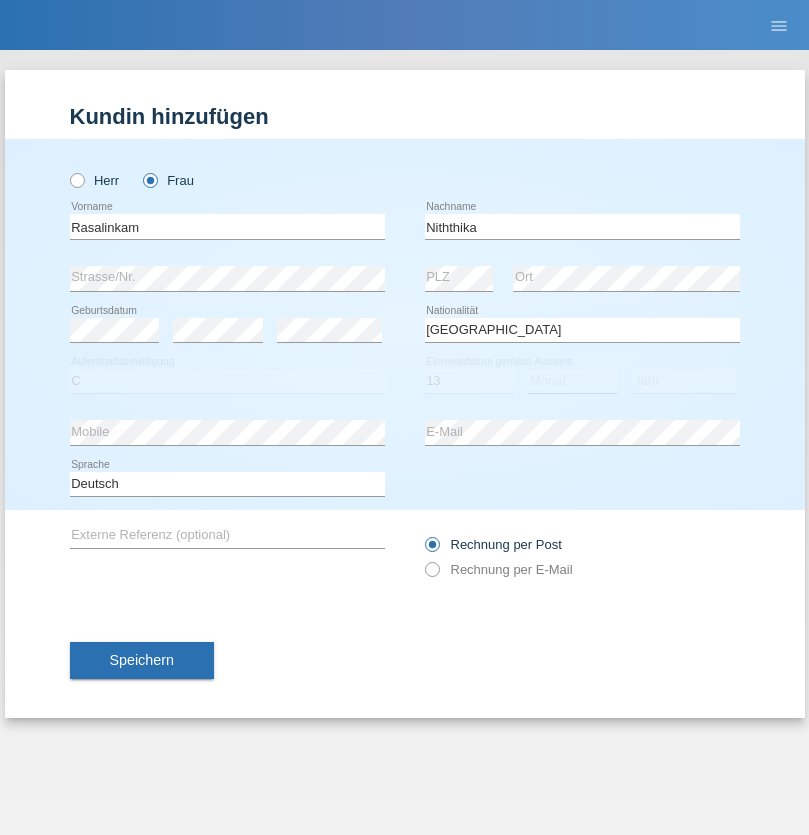 select on "07" 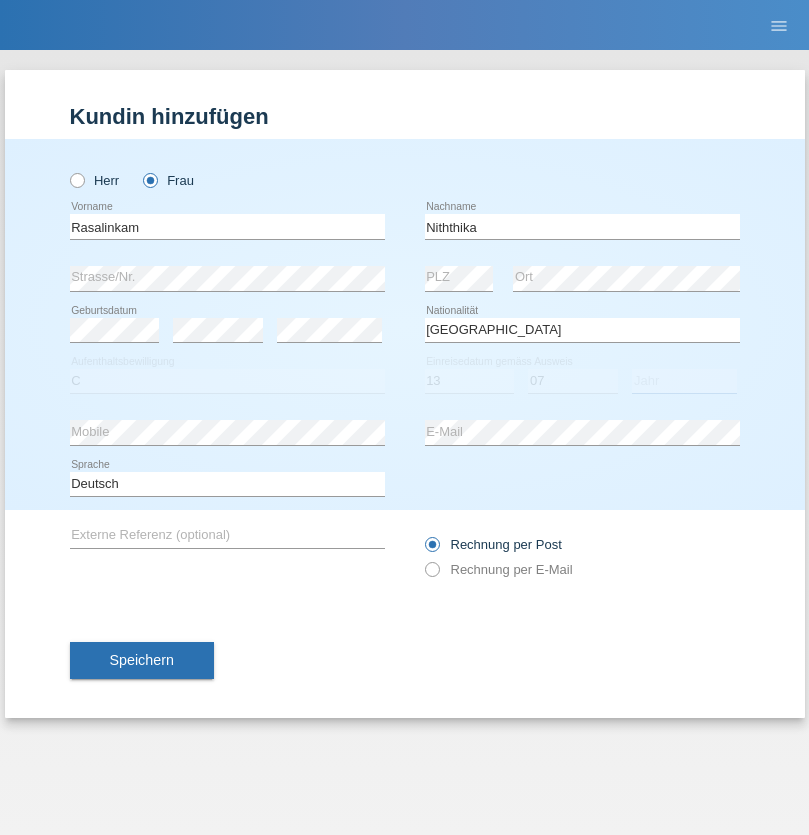 select on "2021" 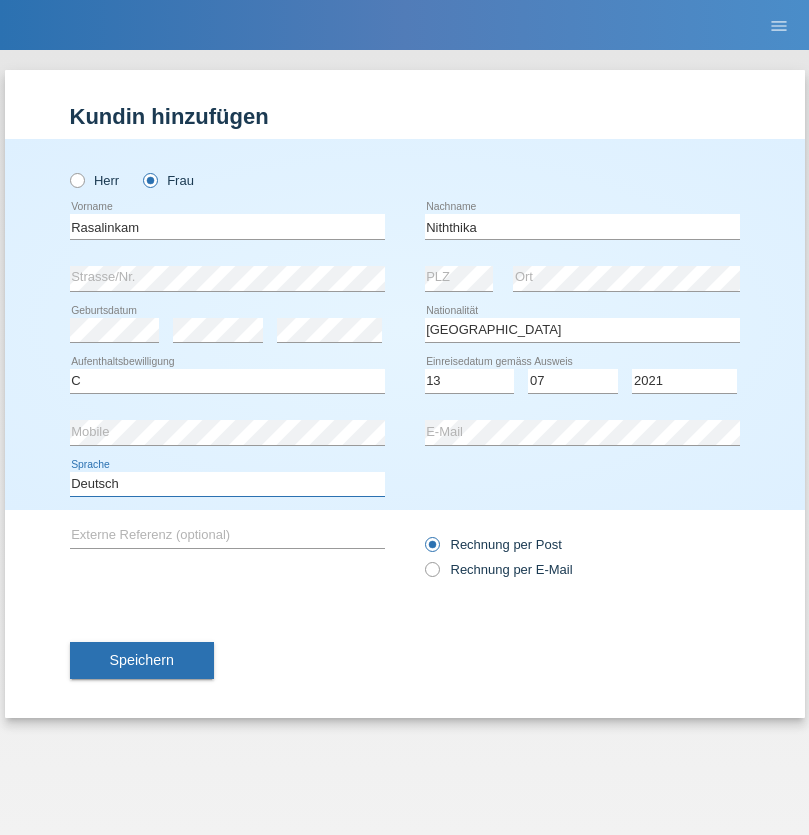 select on "en" 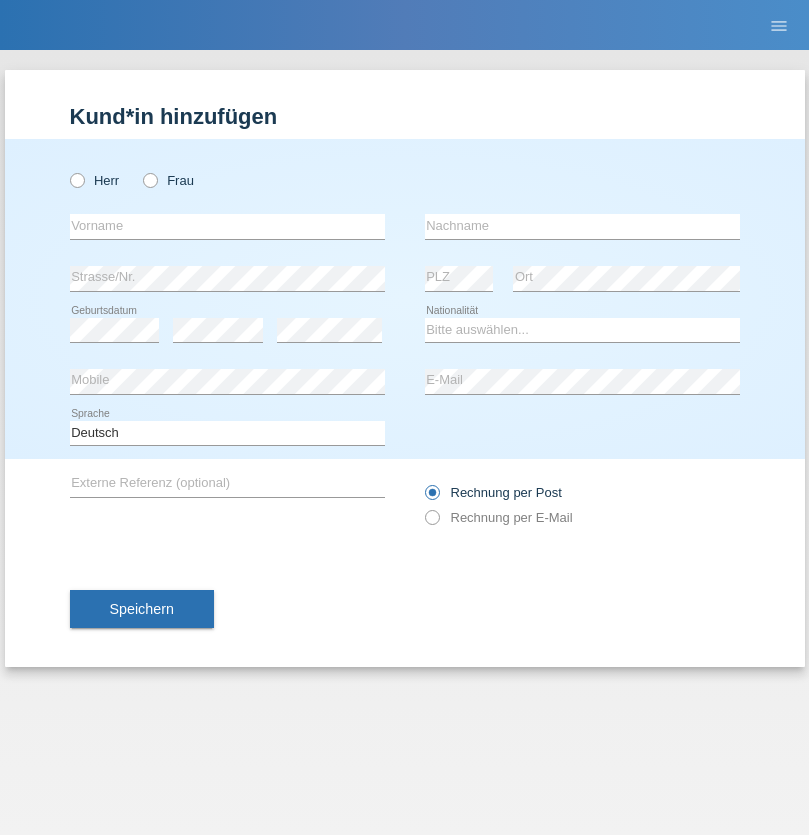 scroll, scrollTop: 0, scrollLeft: 0, axis: both 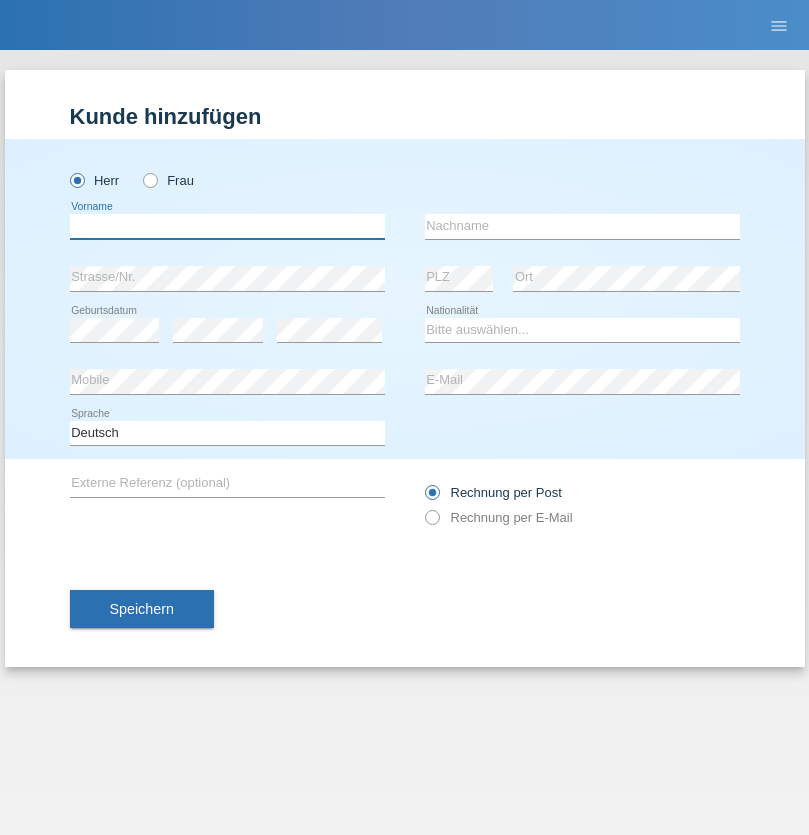 click at bounding box center [227, 226] 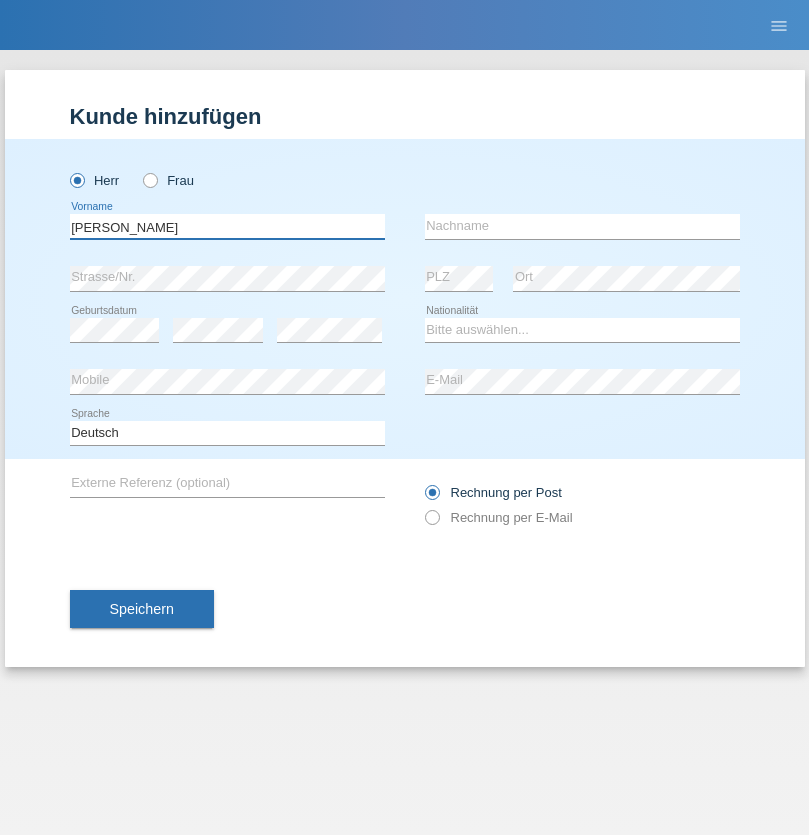 type on "[PERSON_NAME]" 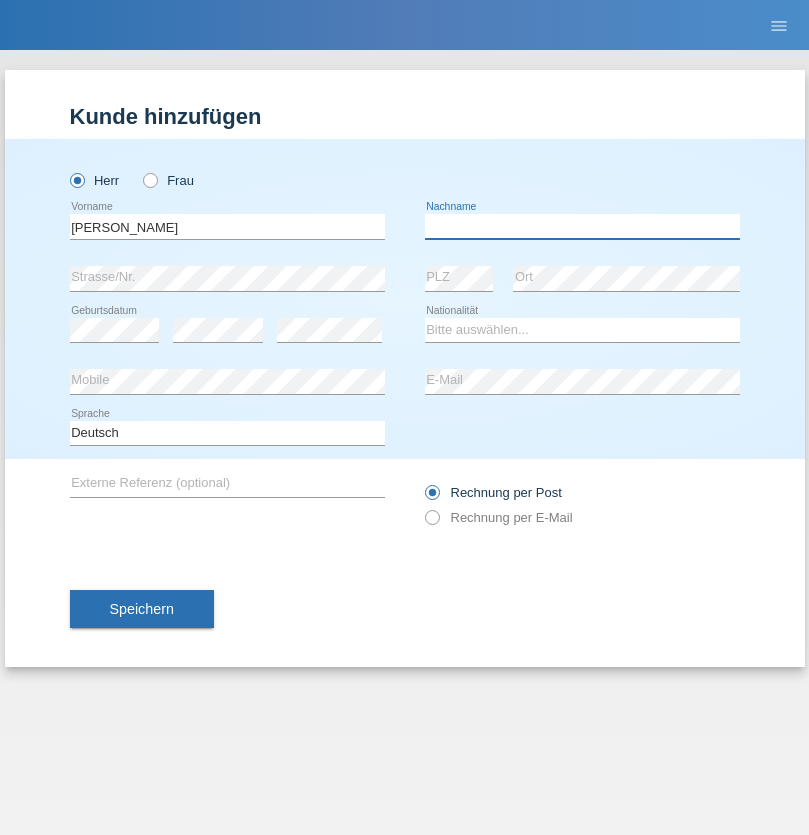 click at bounding box center (582, 226) 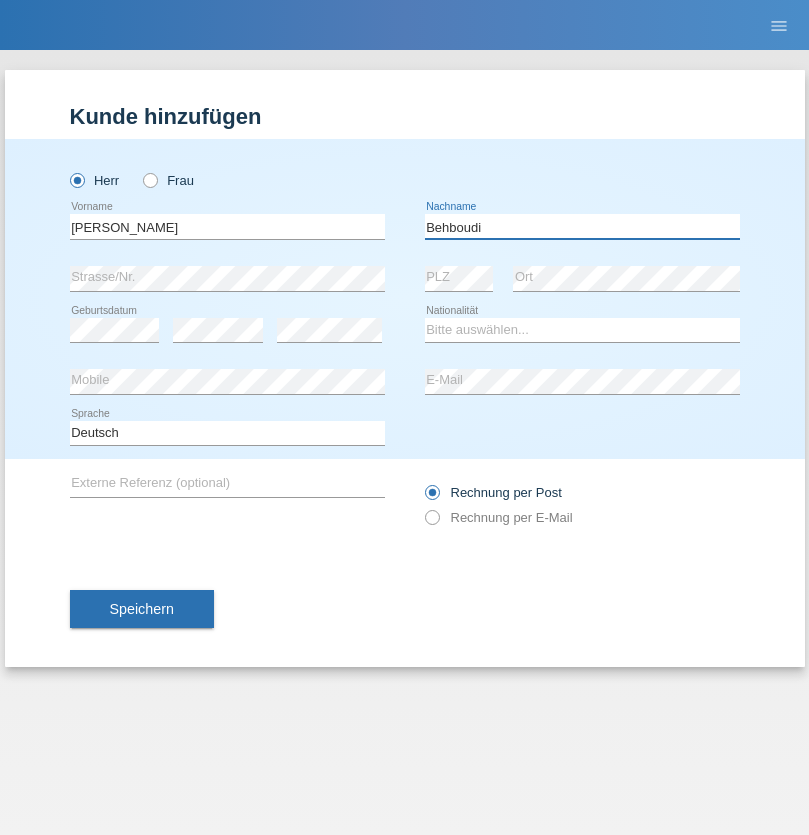type on "Behboudi" 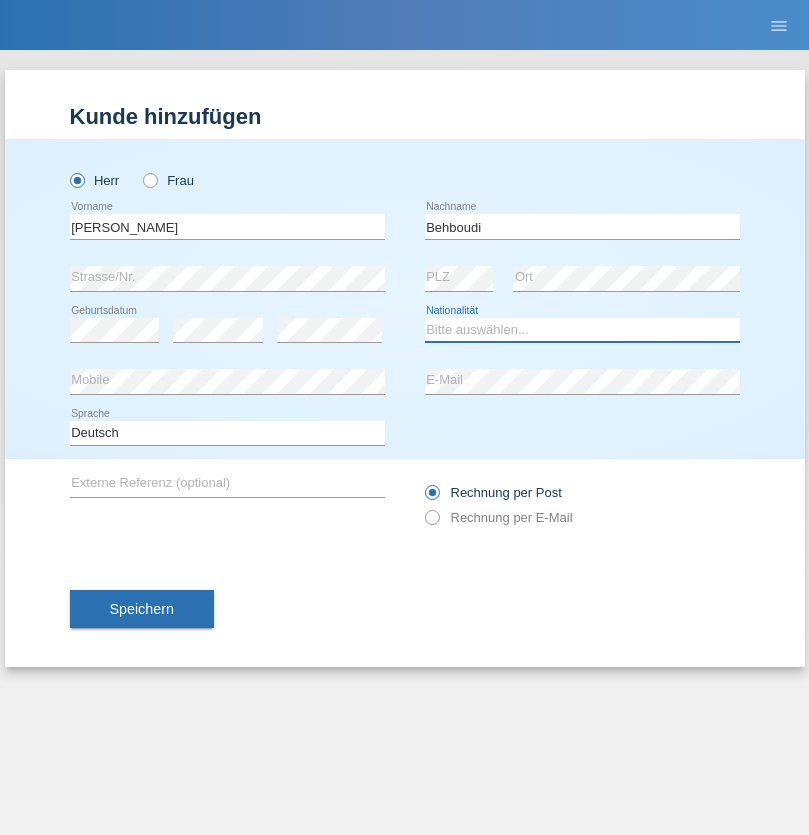 select on "AF" 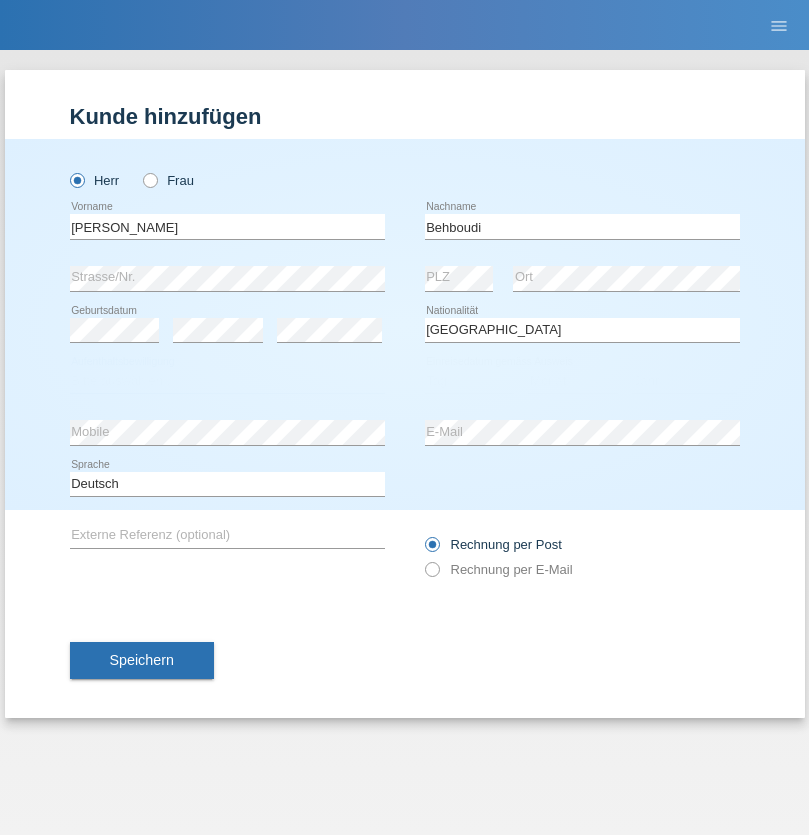select on "C" 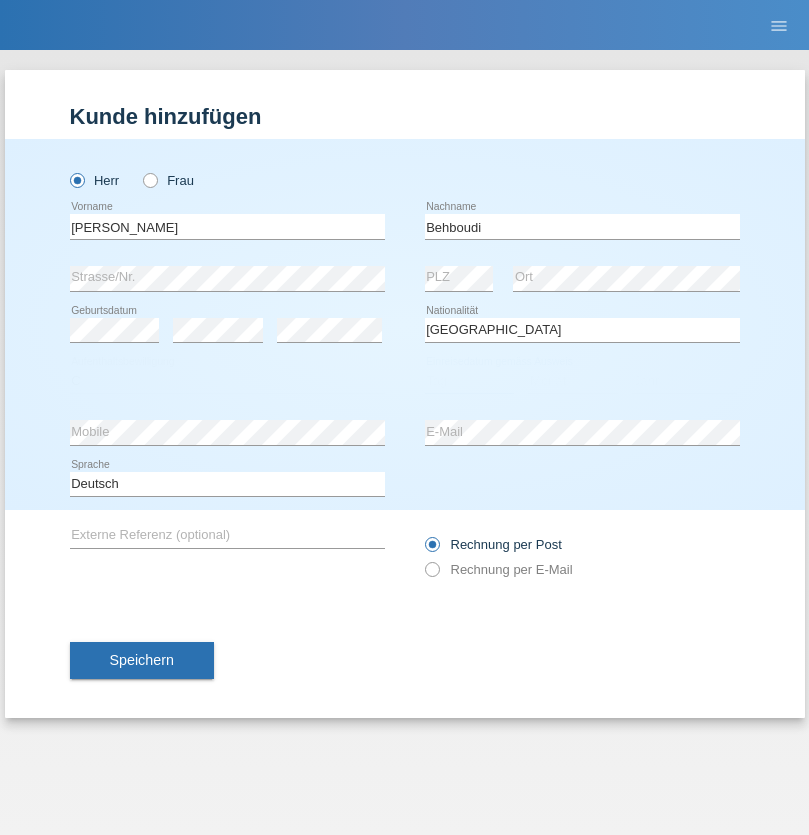 select on "12" 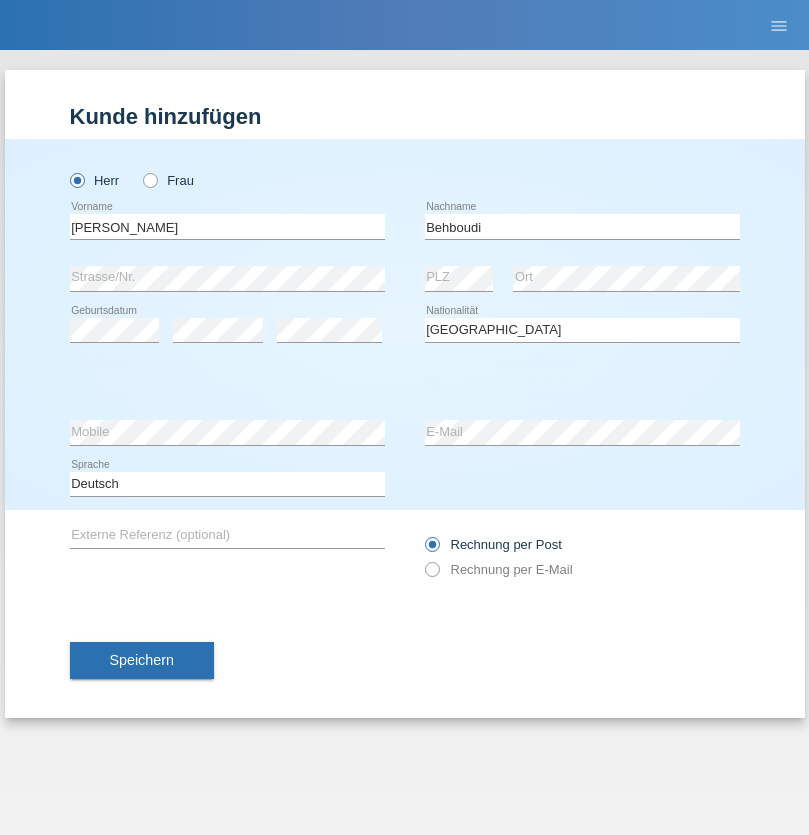 select on "01" 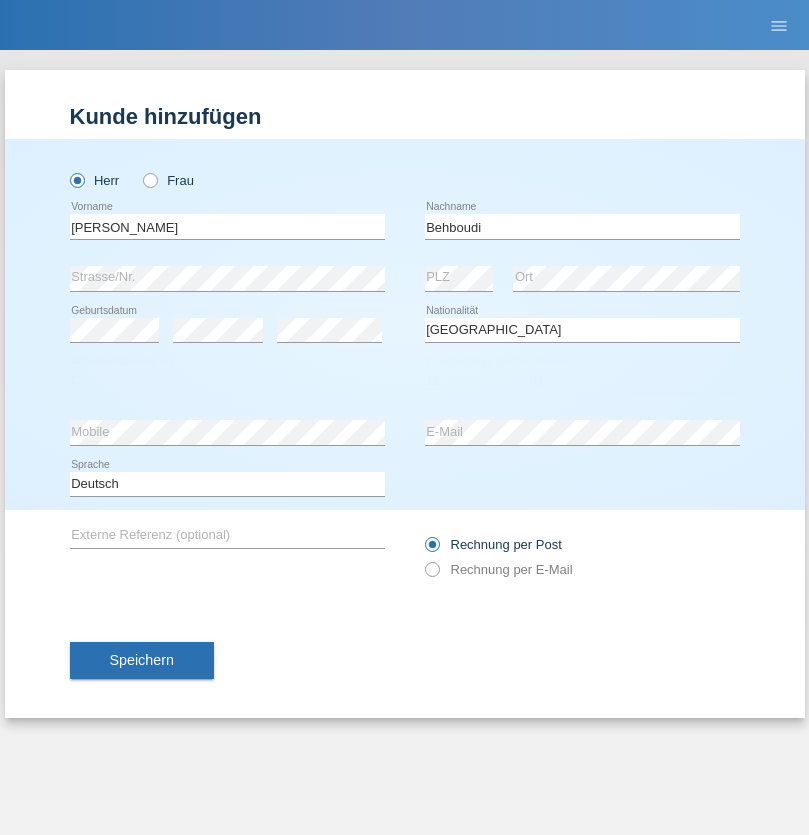 select on "2015" 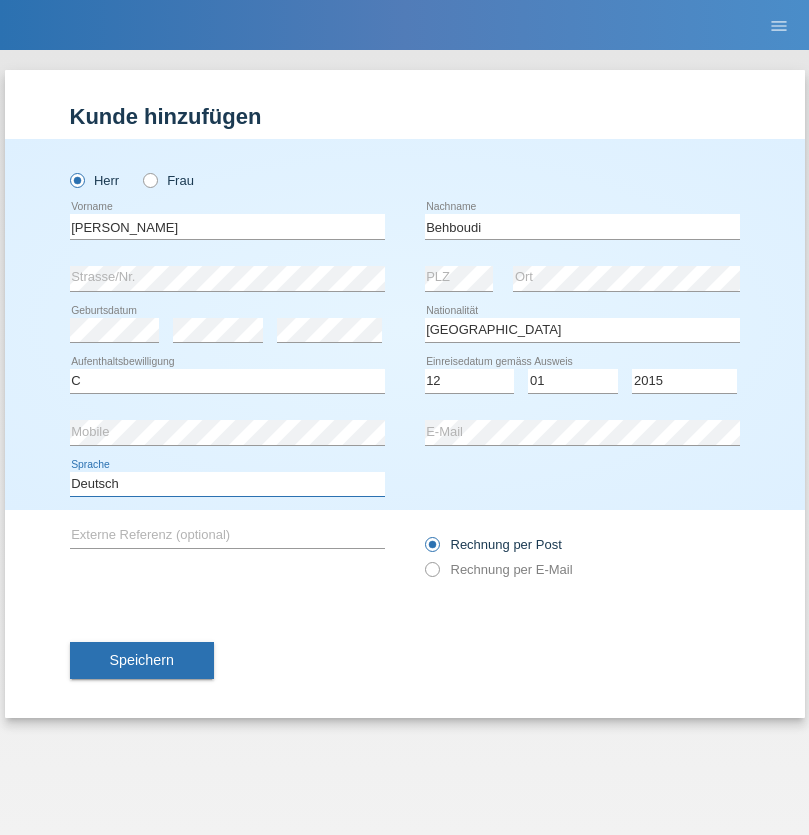 select on "en" 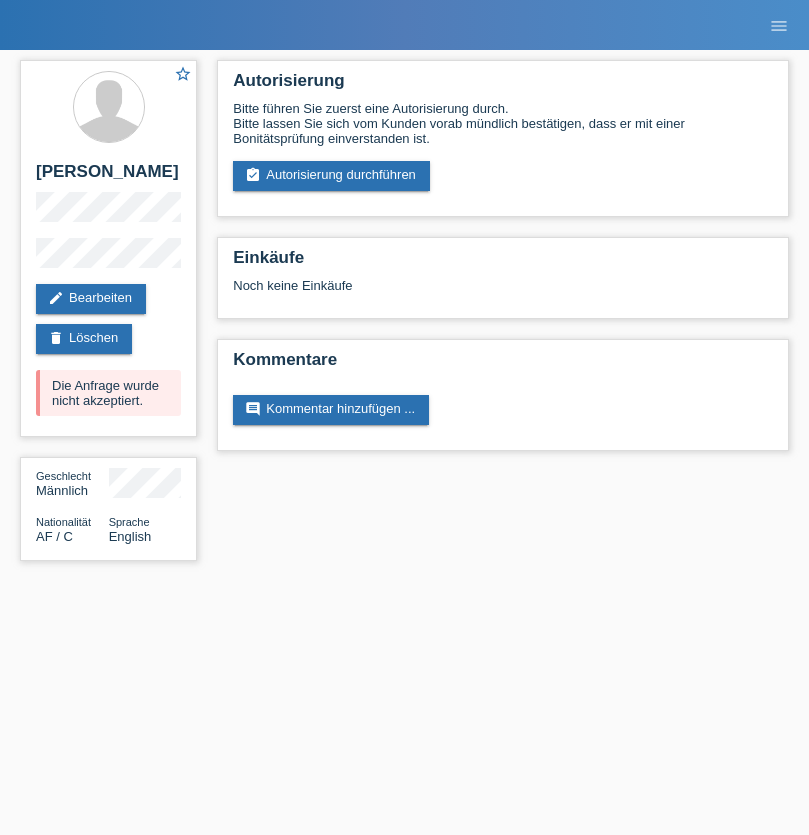 scroll, scrollTop: 0, scrollLeft: 0, axis: both 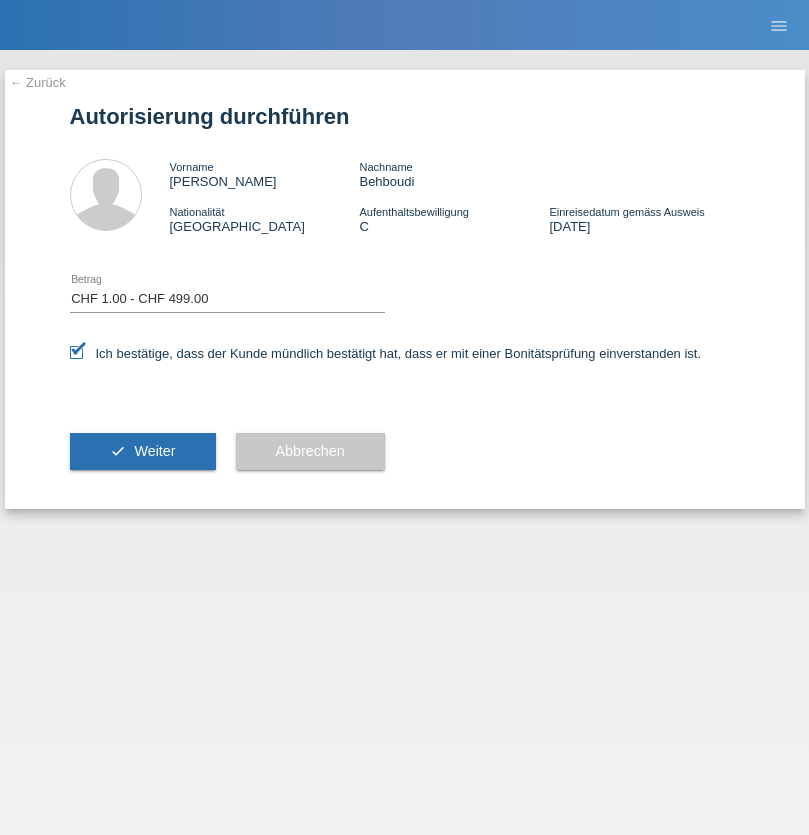 select on "1" 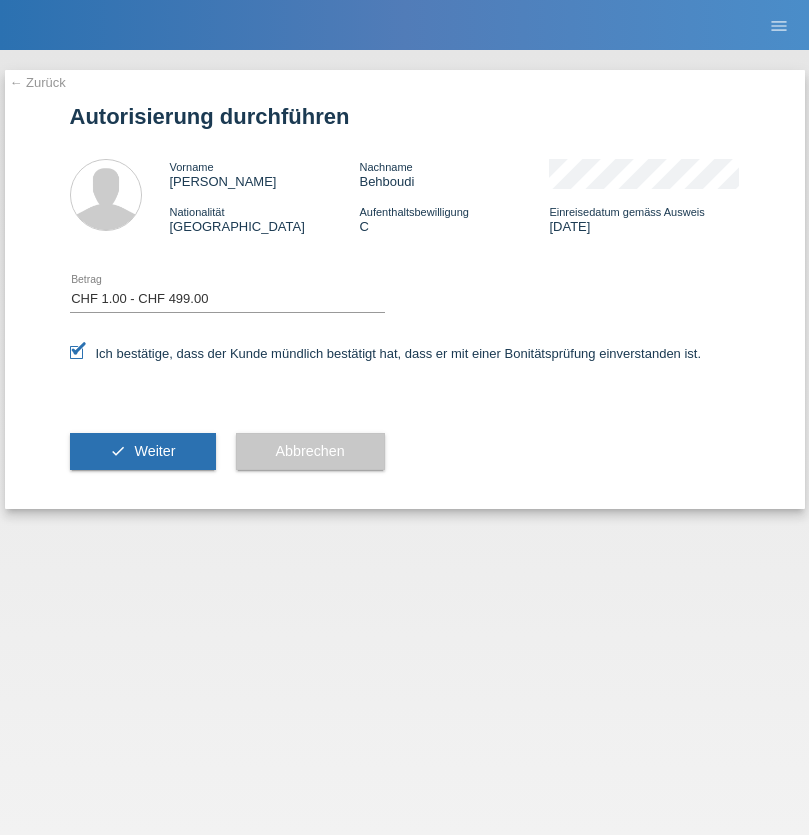 scroll, scrollTop: 0, scrollLeft: 0, axis: both 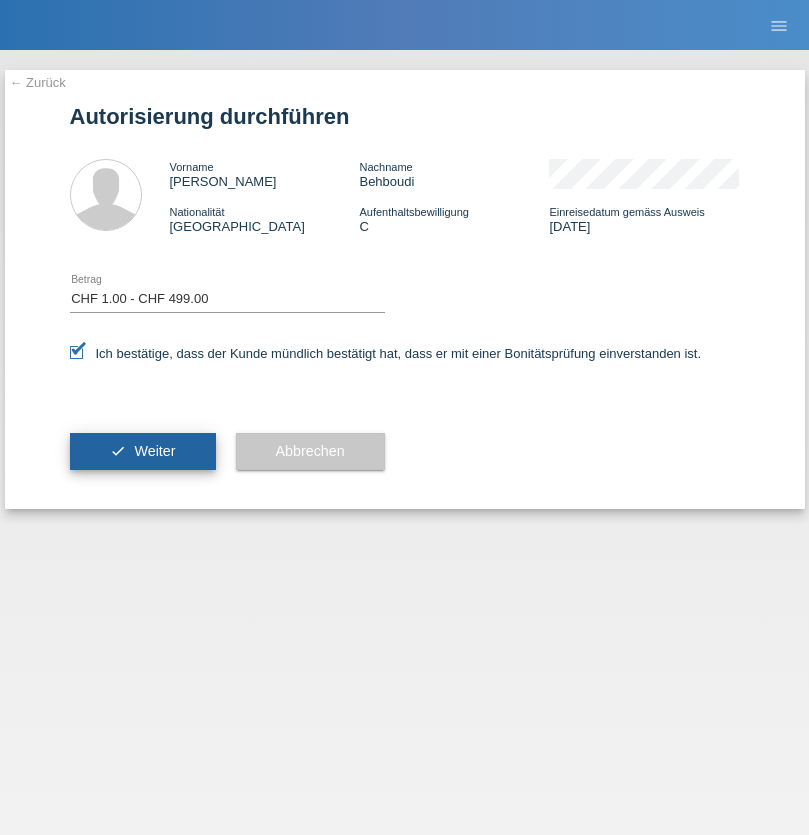 click on "Weiter" at bounding box center (154, 451) 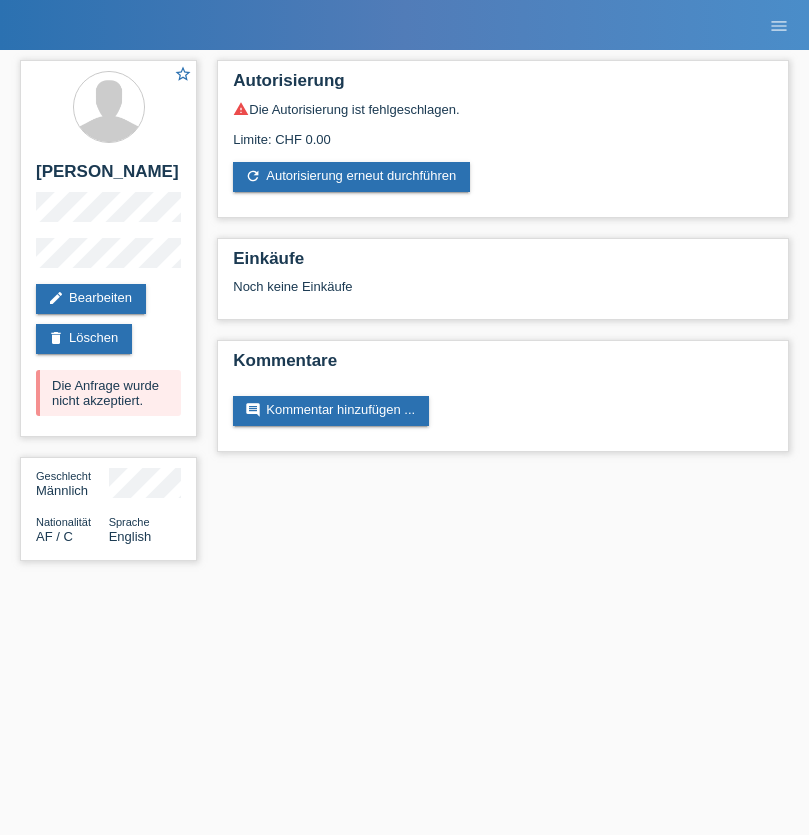 scroll, scrollTop: 0, scrollLeft: 0, axis: both 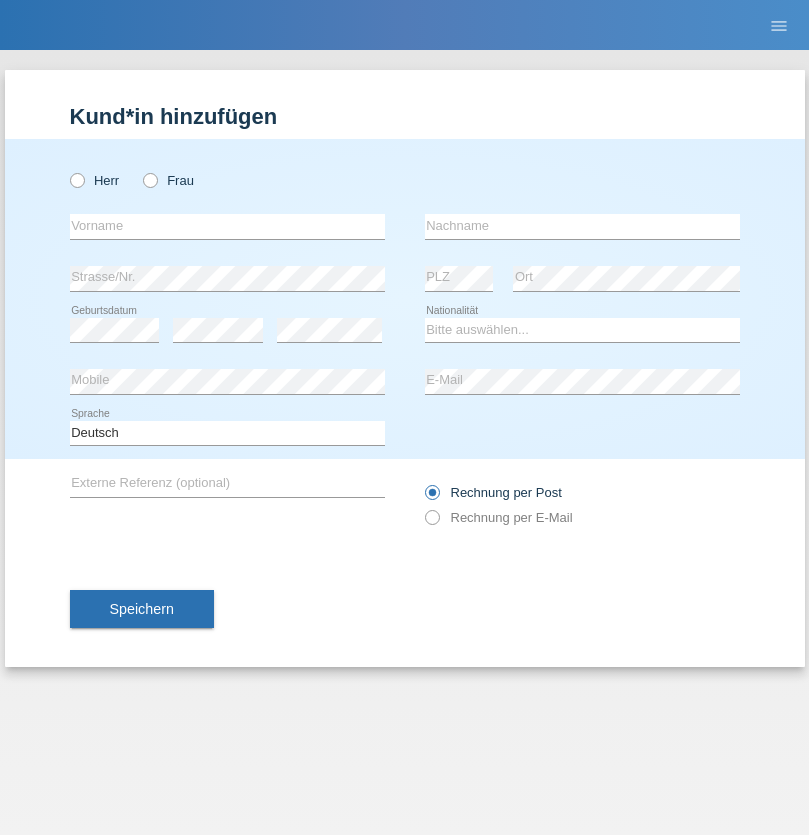 radio on "true" 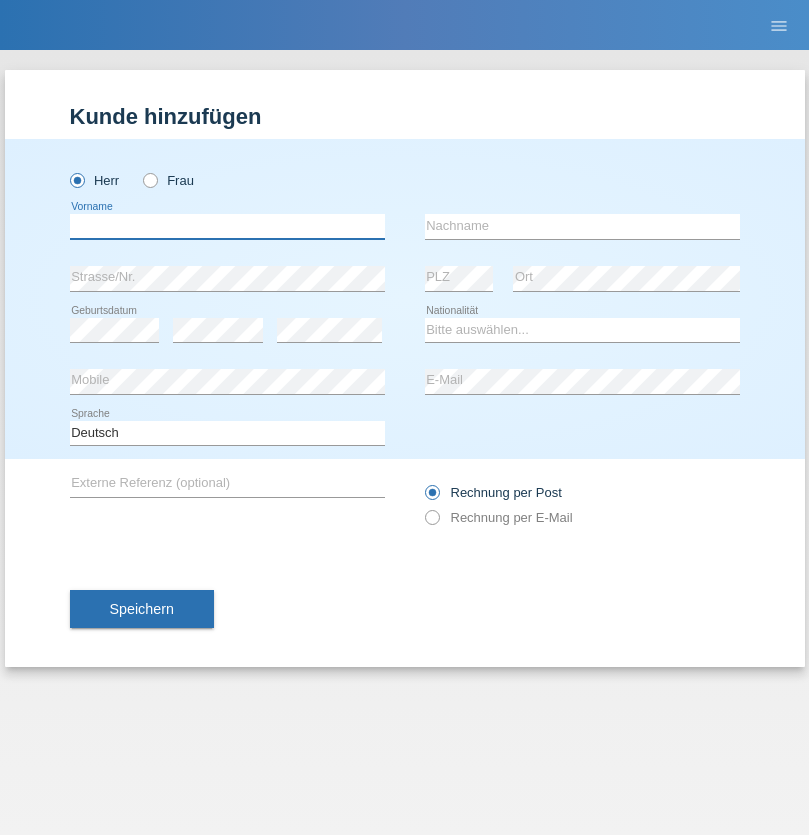 click at bounding box center (227, 226) 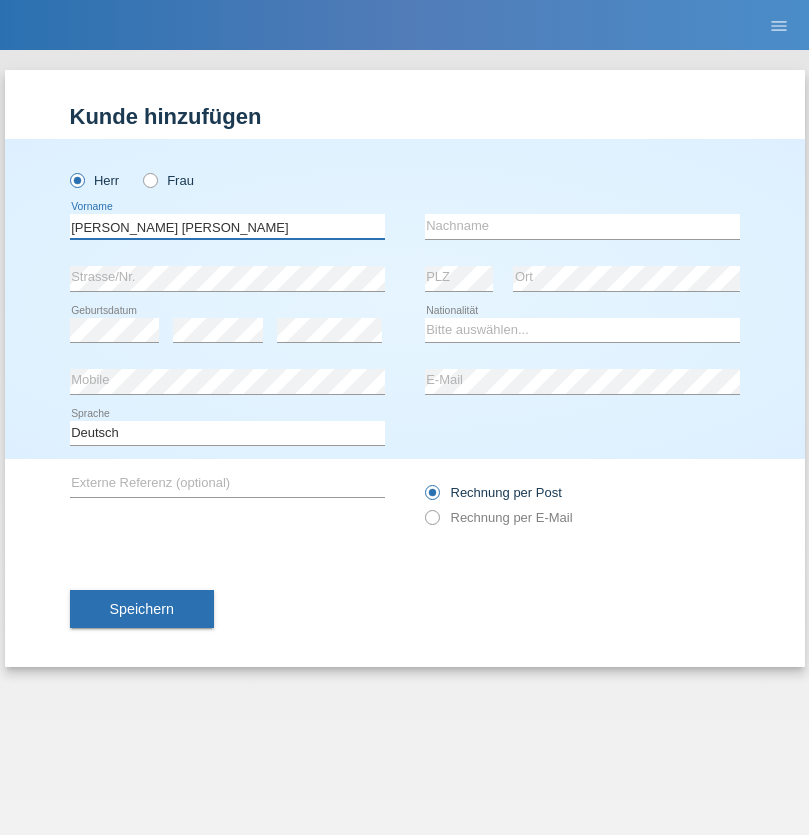 type on "[PERSON_NAME] [PERSON_NAME]" 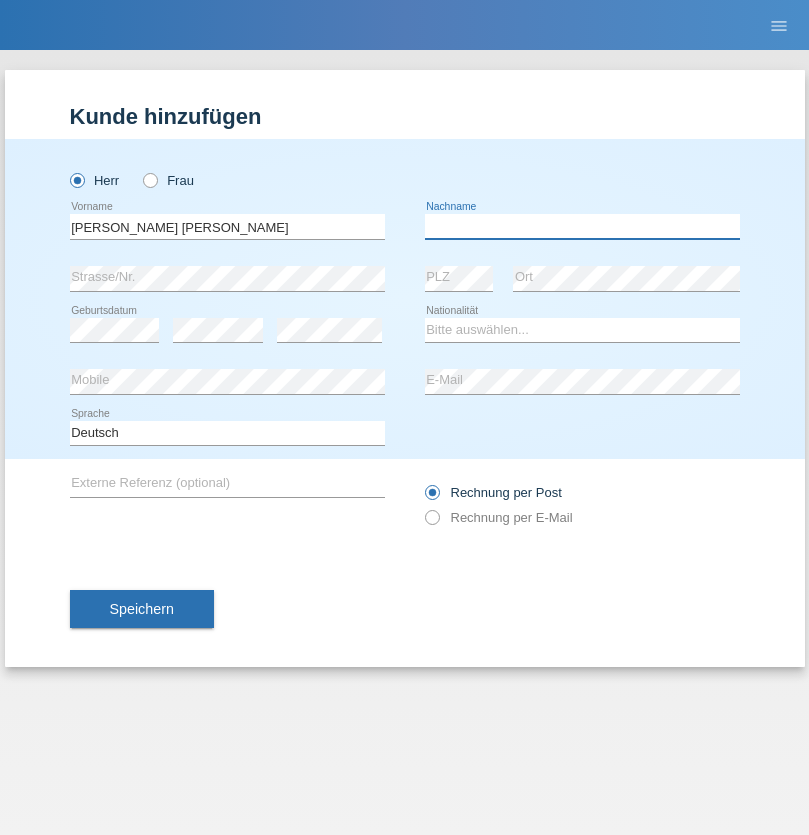 click at bounding box center (582, 226) 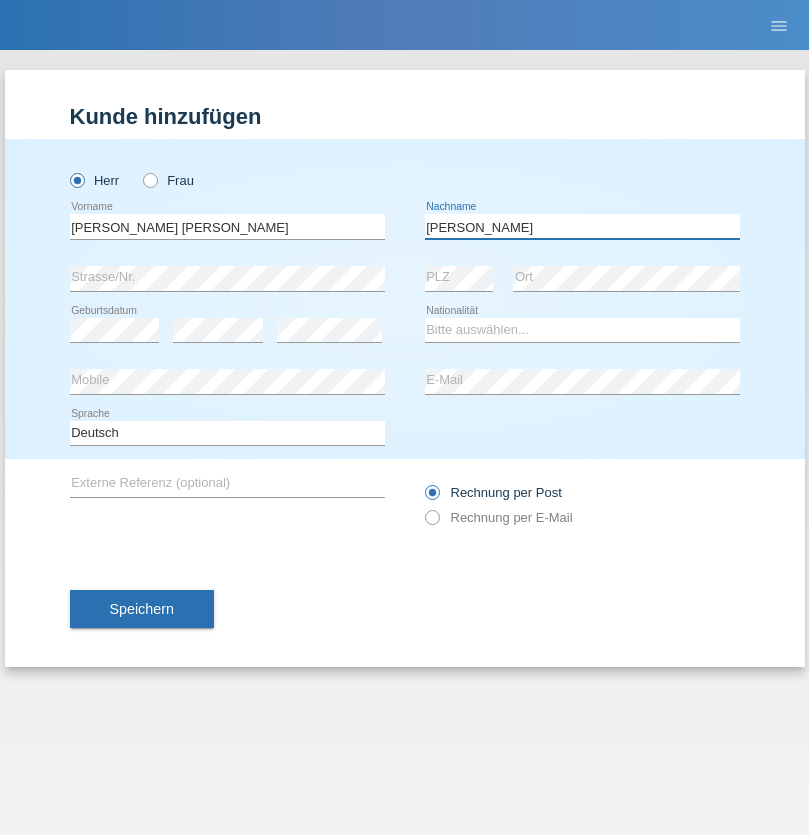 type on "[PERSON_NAME]" 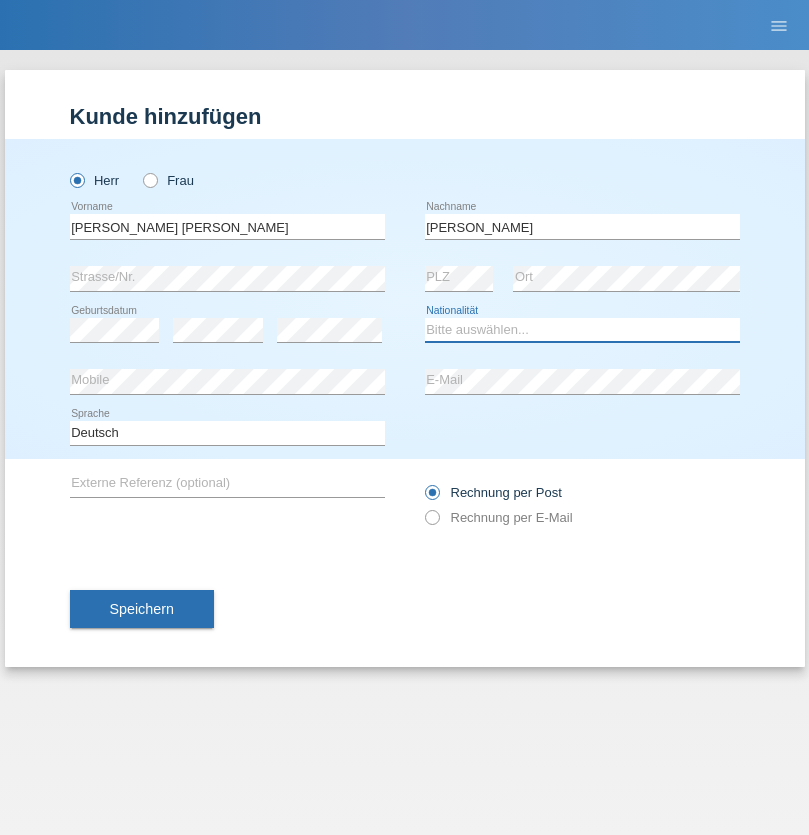 select on "CH" 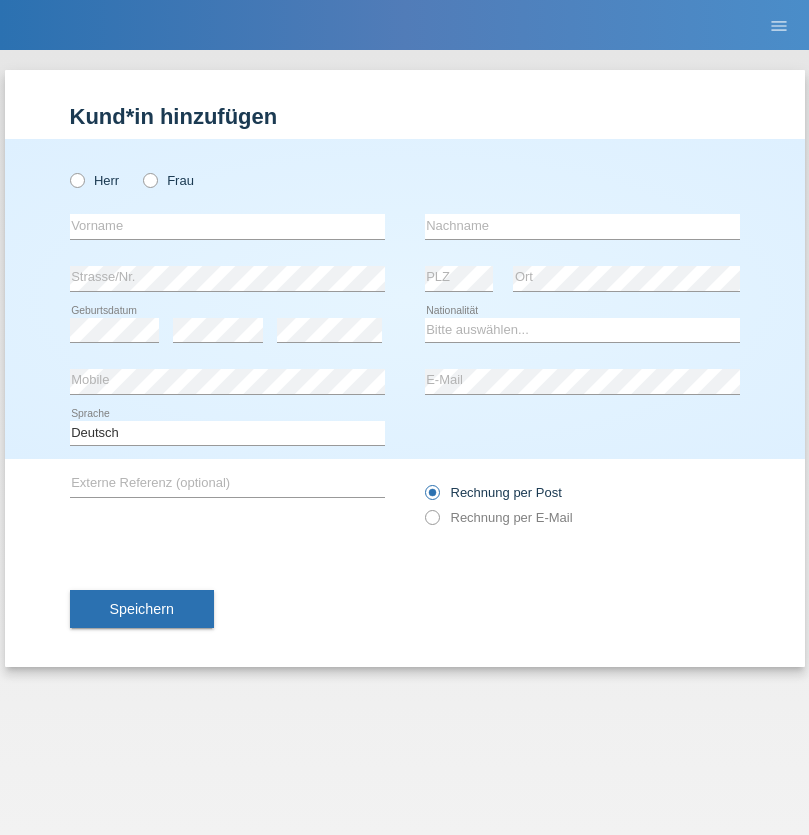 scroll, scrollTop: 0, scrollLeft: 0, axis: both 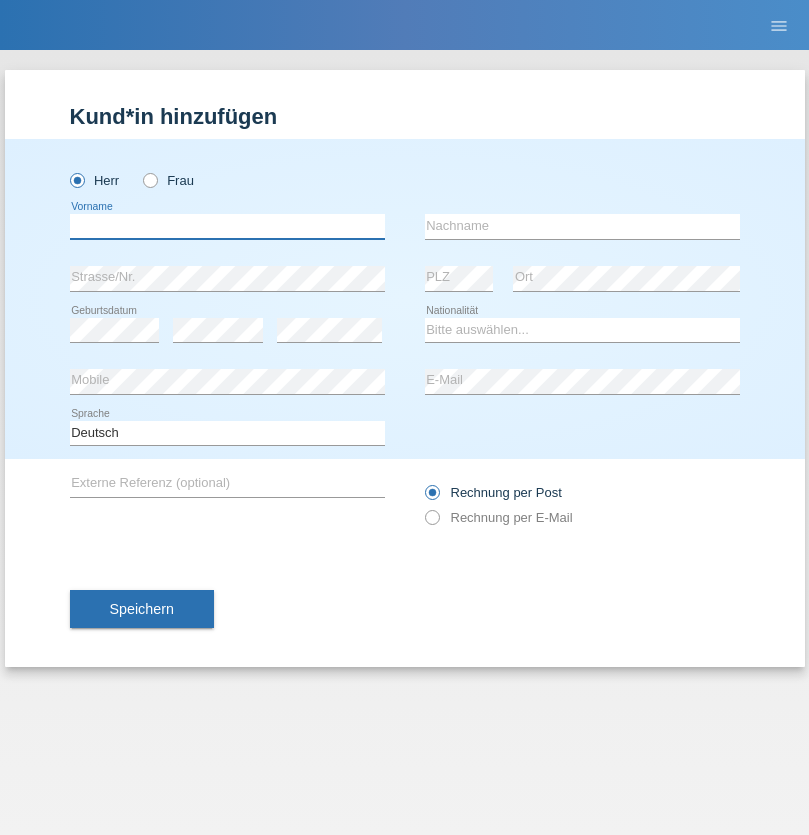 click at bounding box center (227, 226) 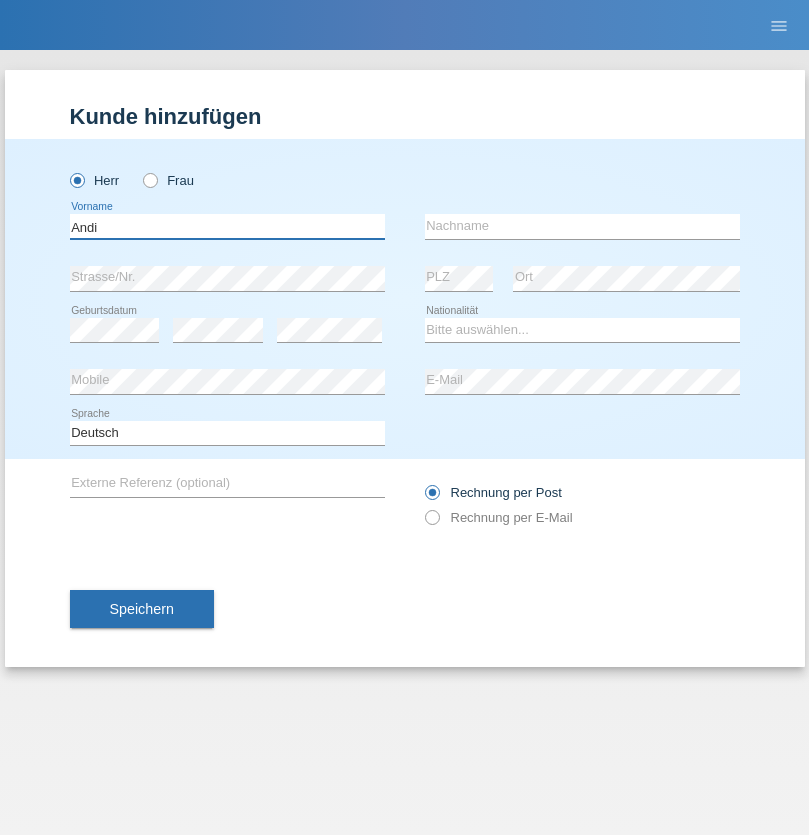 type on "Andi" 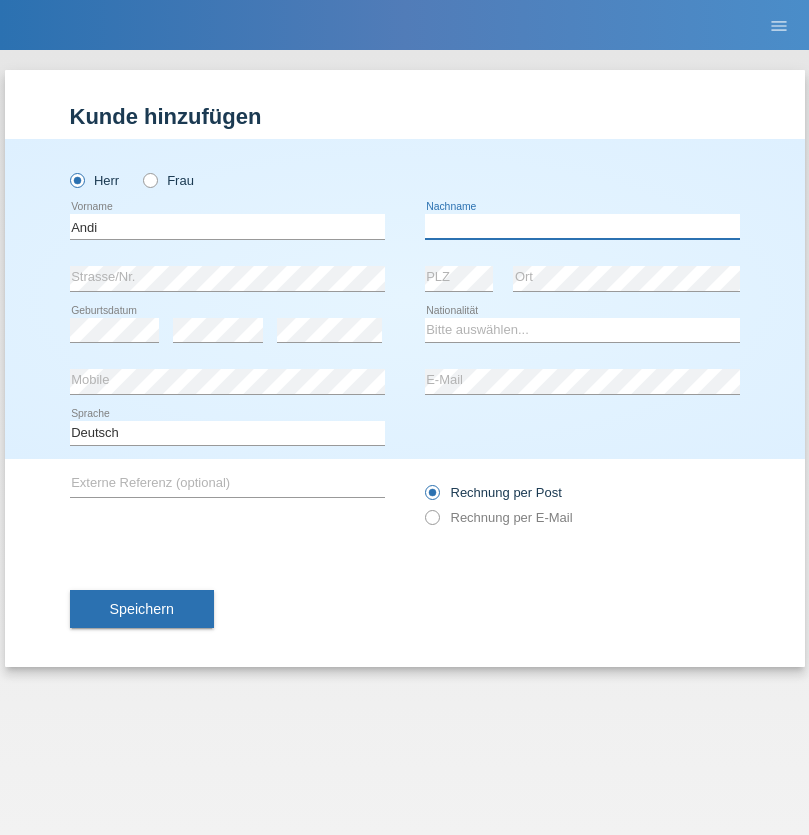 click at bounding box center [582, 226] 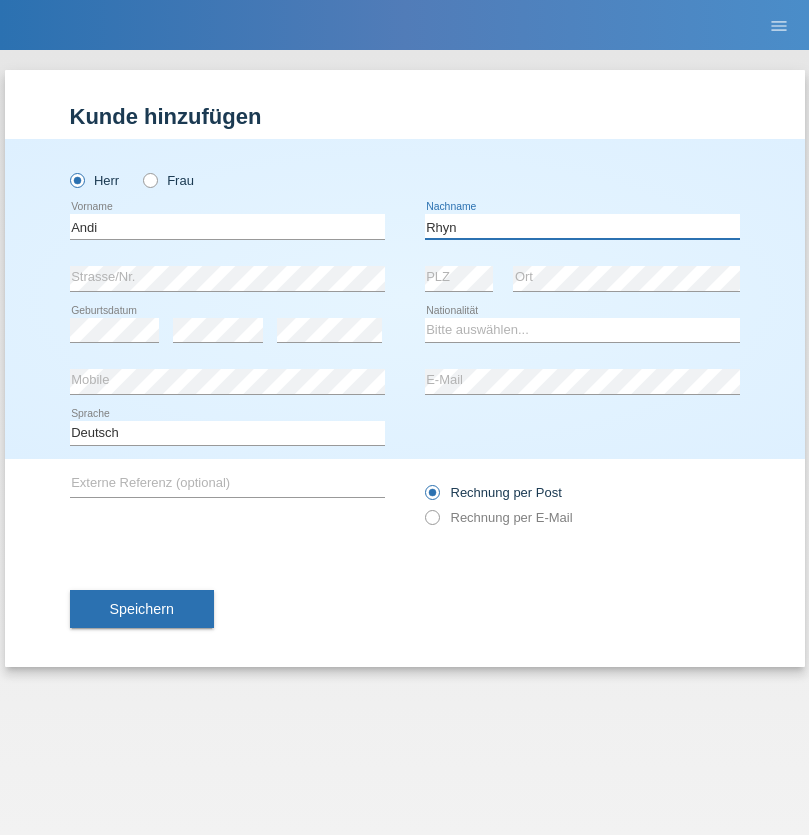 type on "Rhyn" 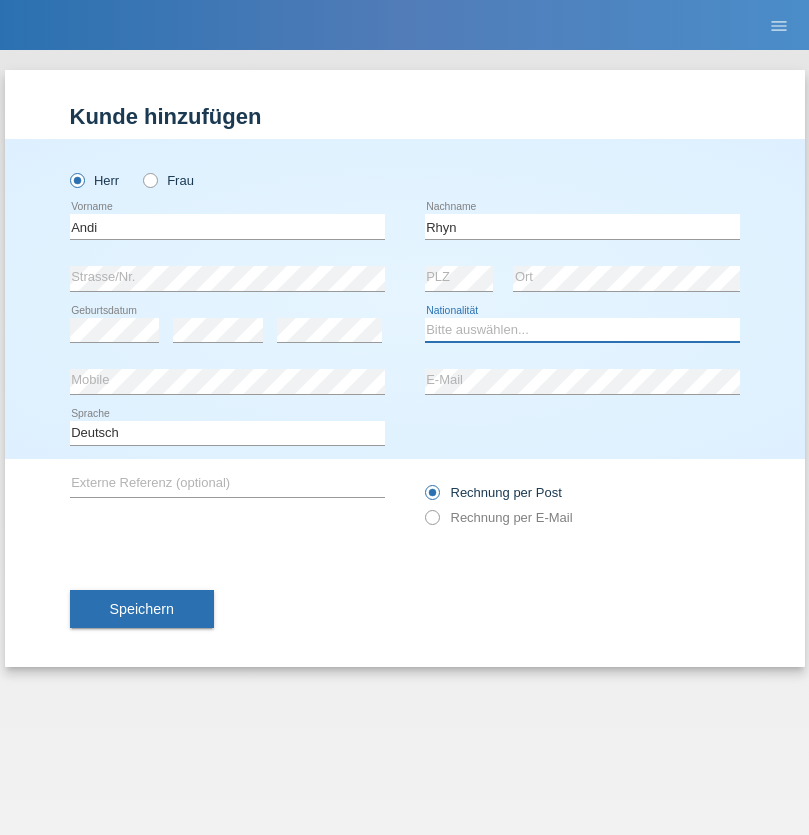 select on "CH" 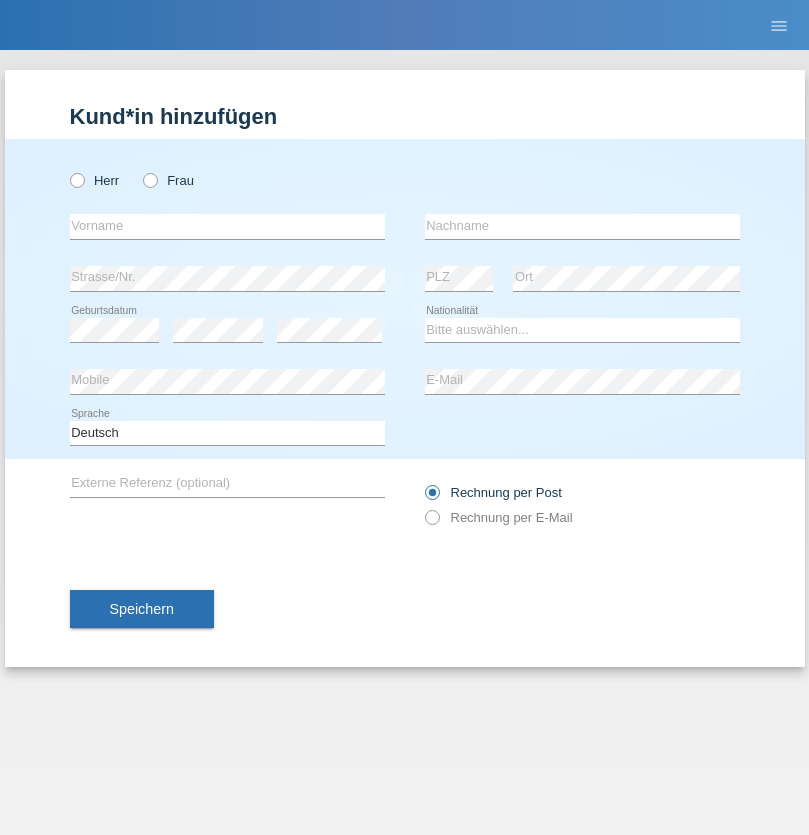 scroll, scrollTop: 0, scrollLeft: 0, axis: both 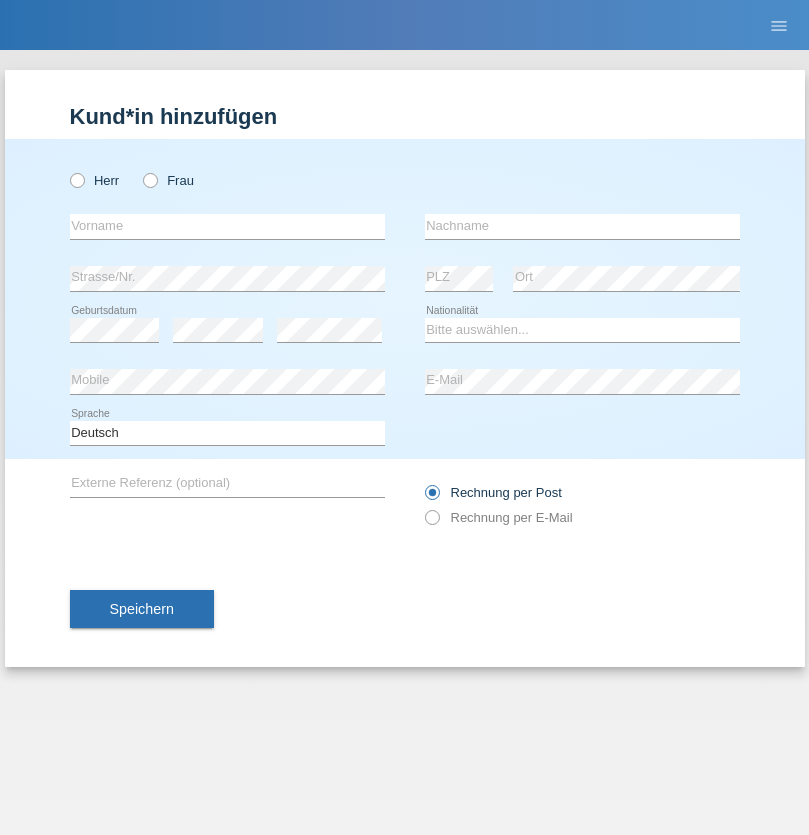 radio on "true" 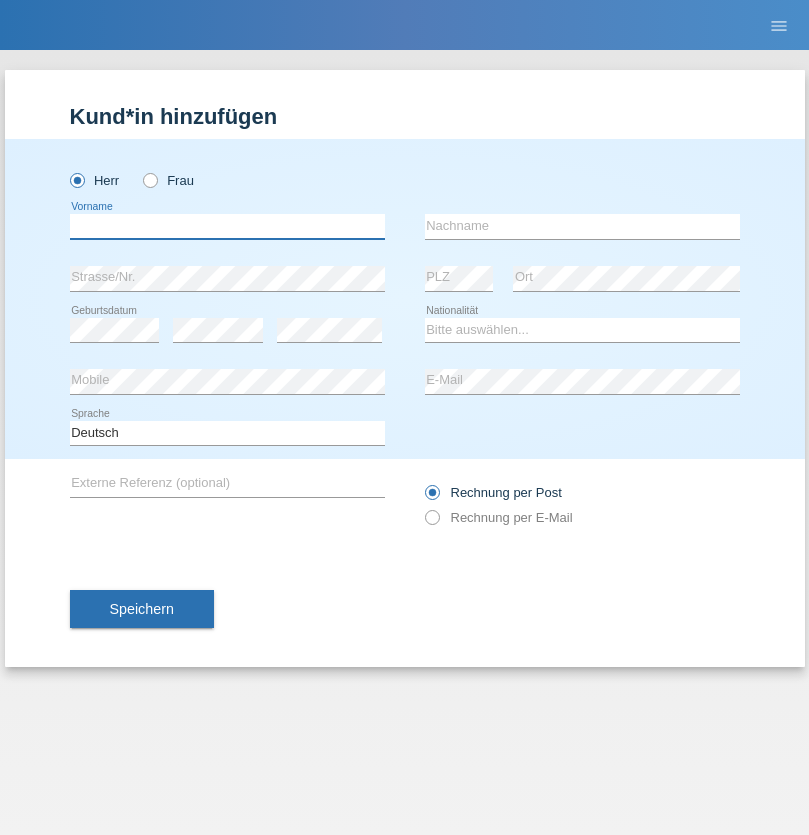 click at bounding box center [227, 226] 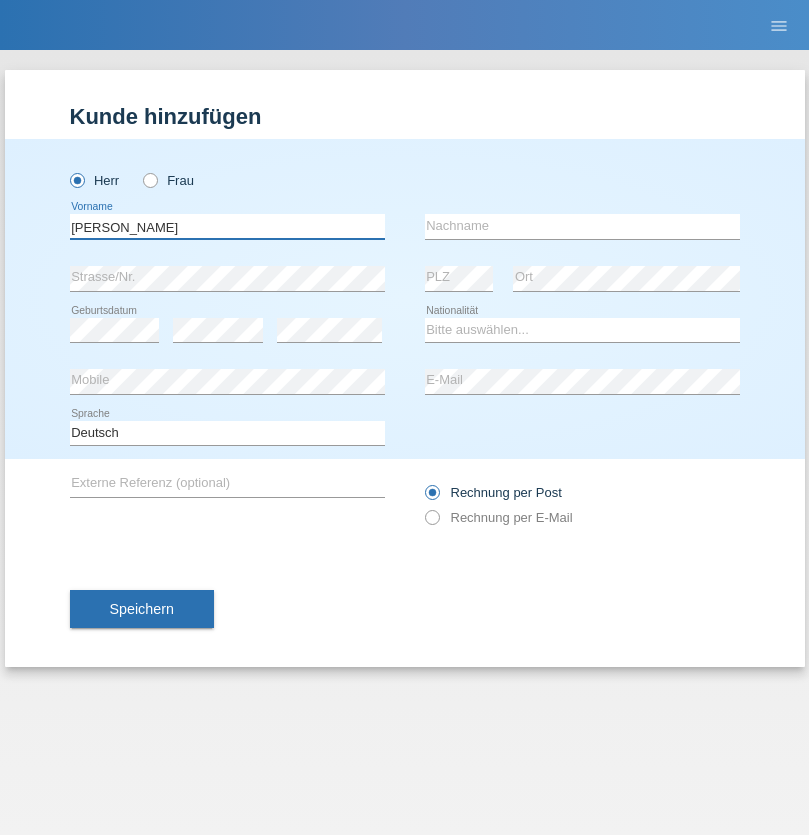 type on "[PERSON_NAME]" 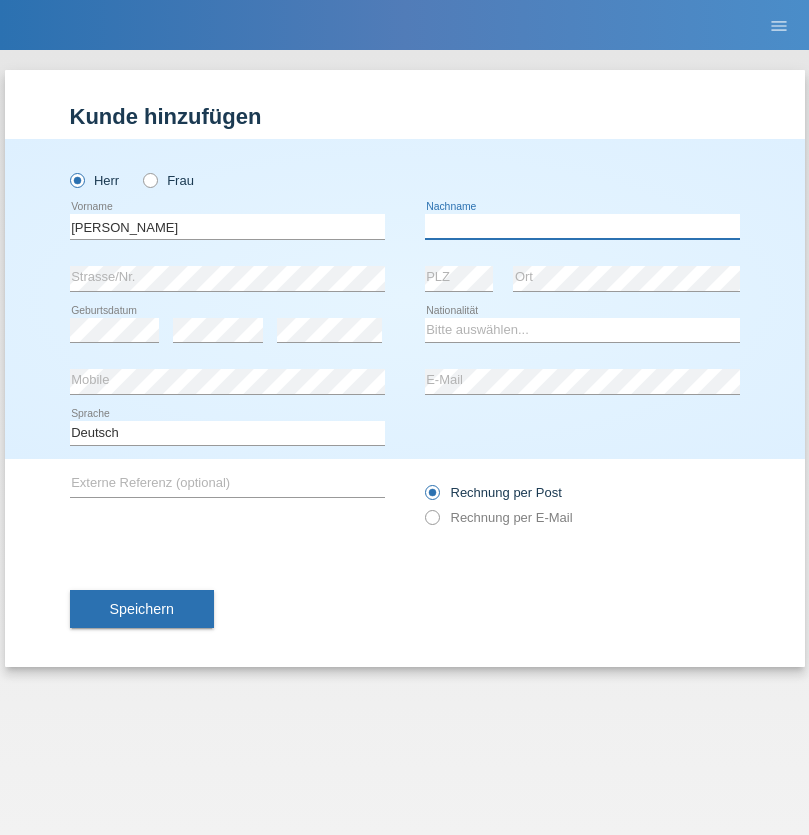 click at bounding box center [582, 226] 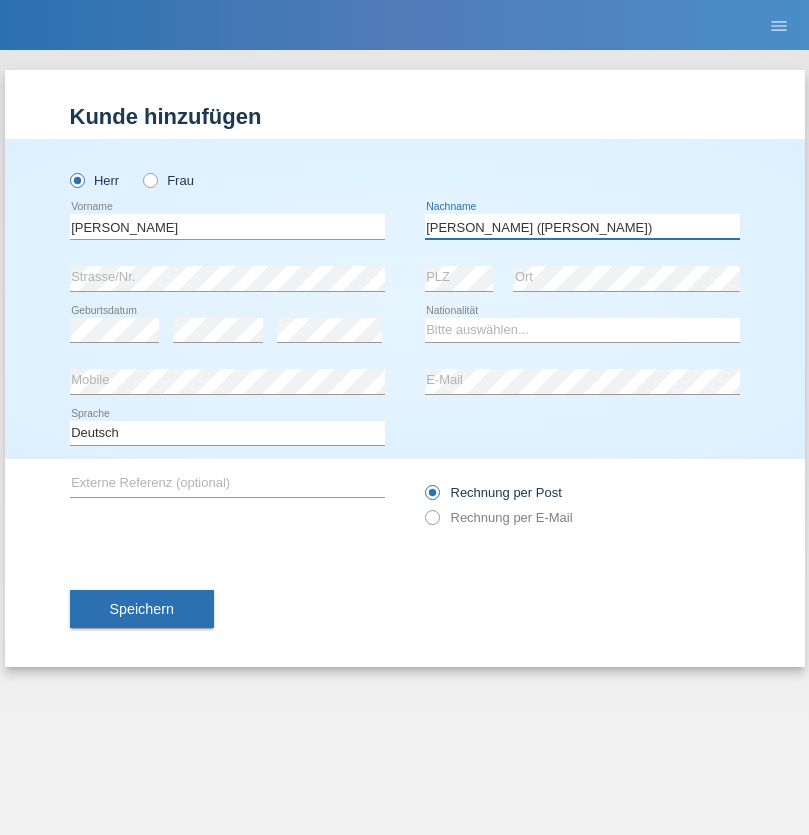 type on "[PERSON_NAME] ([PERSON_NAME])" 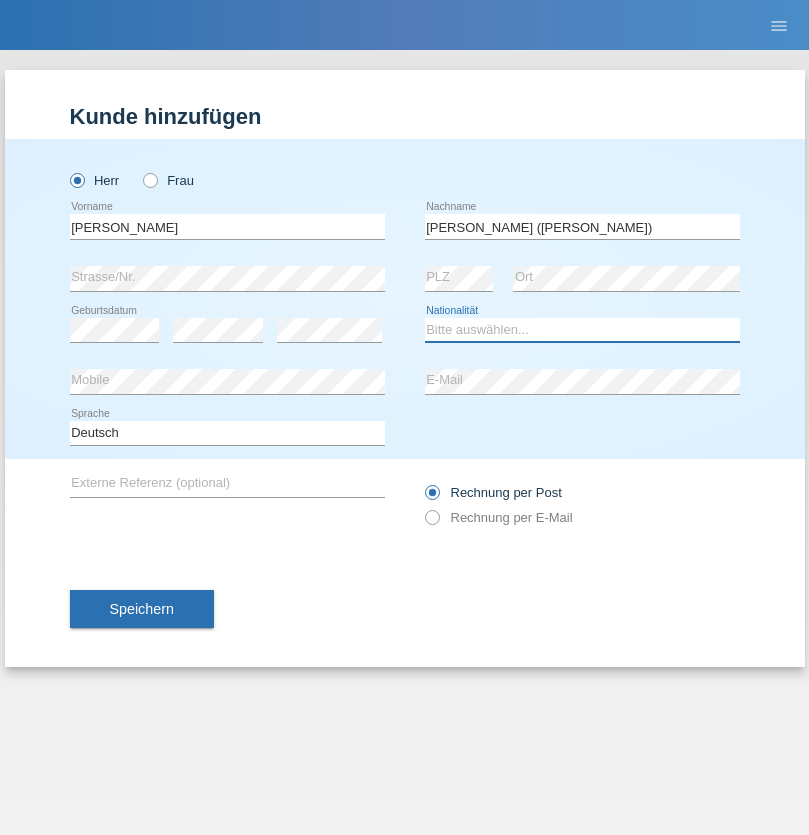 select on "BR" 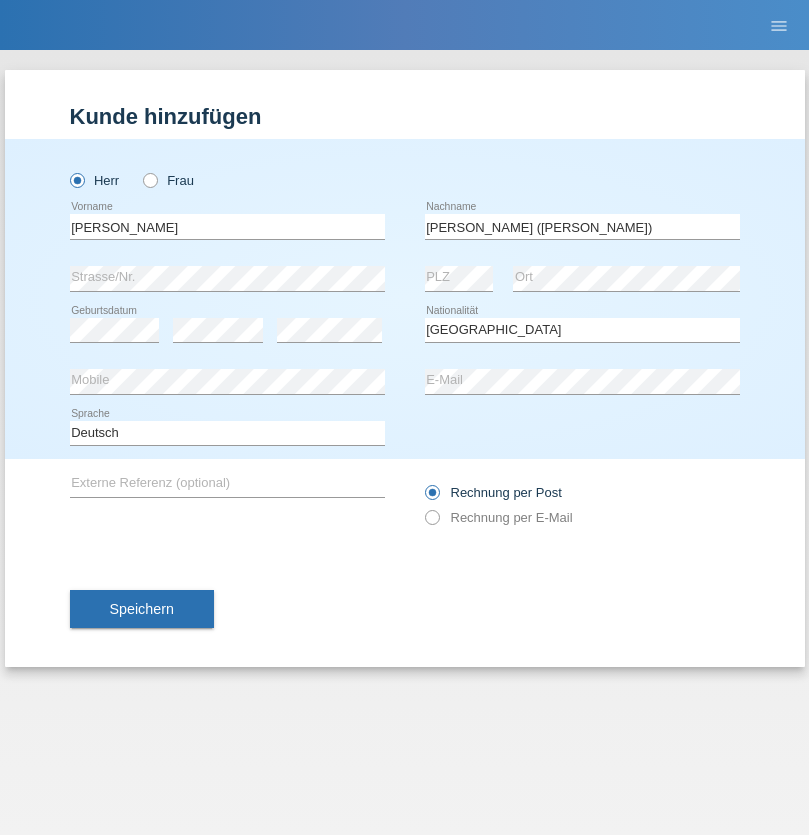select on "C" 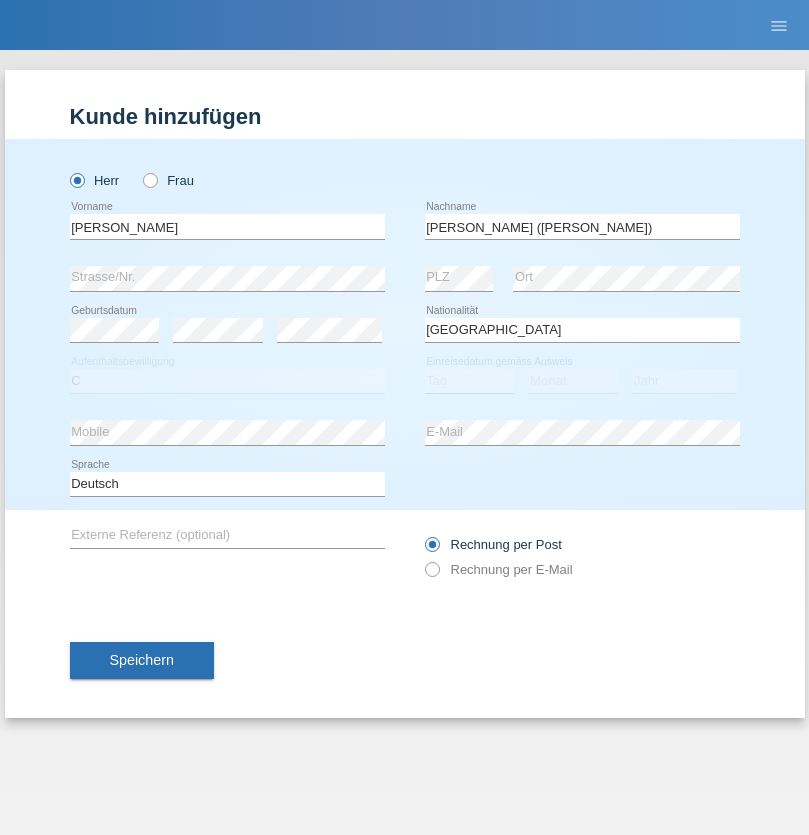 select on "26" 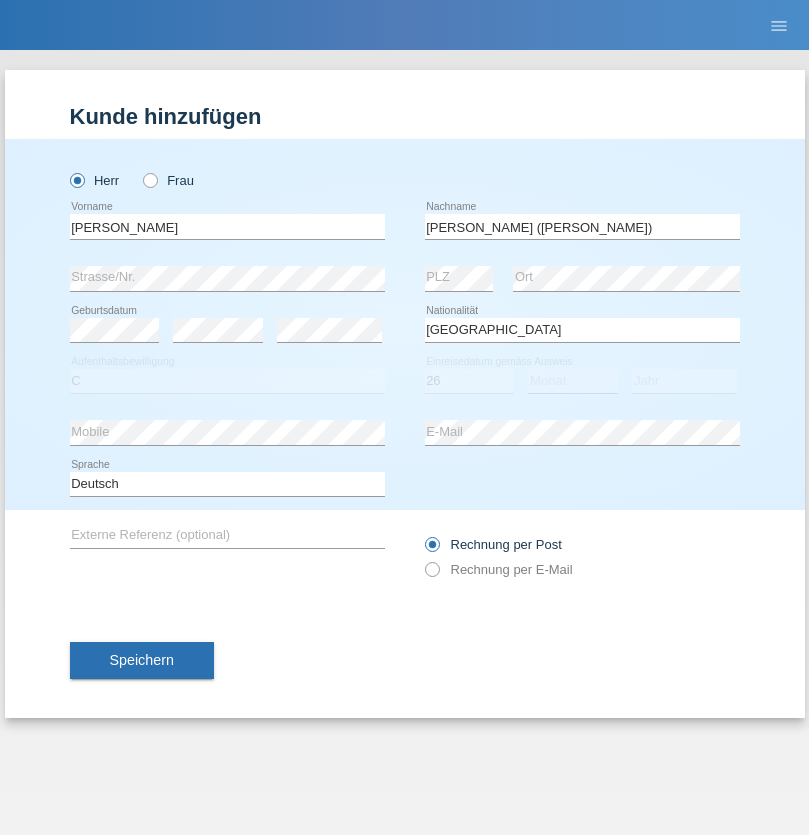 select on "01" 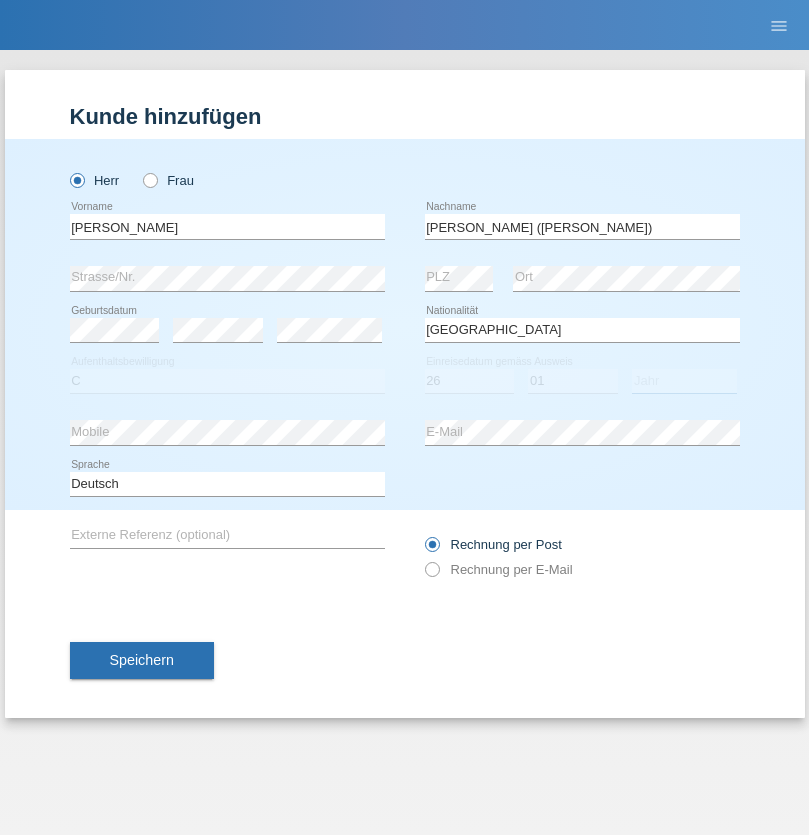select on "2021" 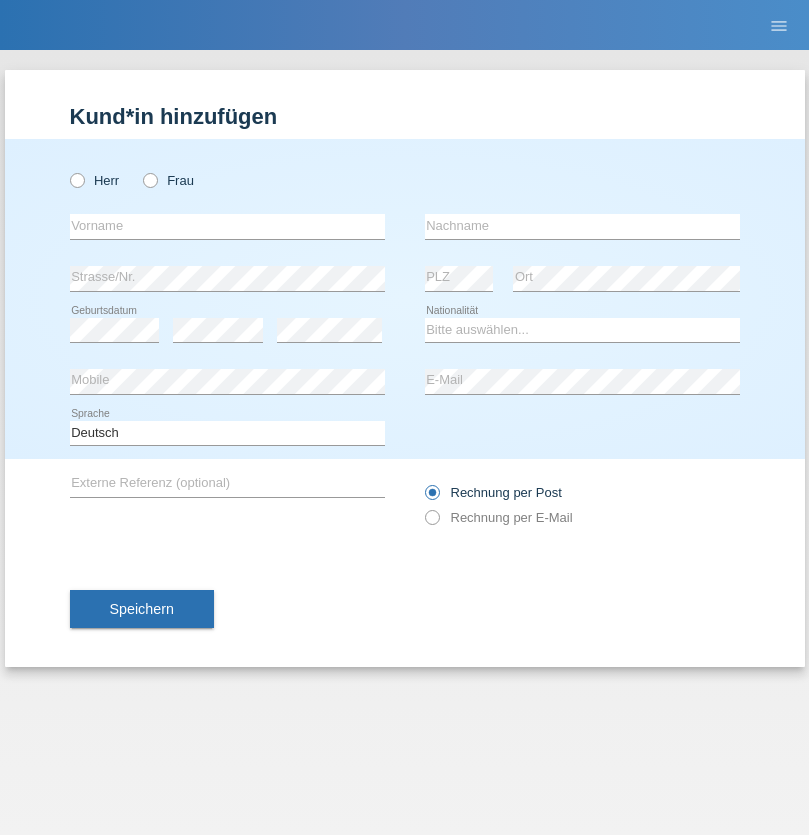 scroll, scrollTop: 0, scrollLeft: 0, axis: both 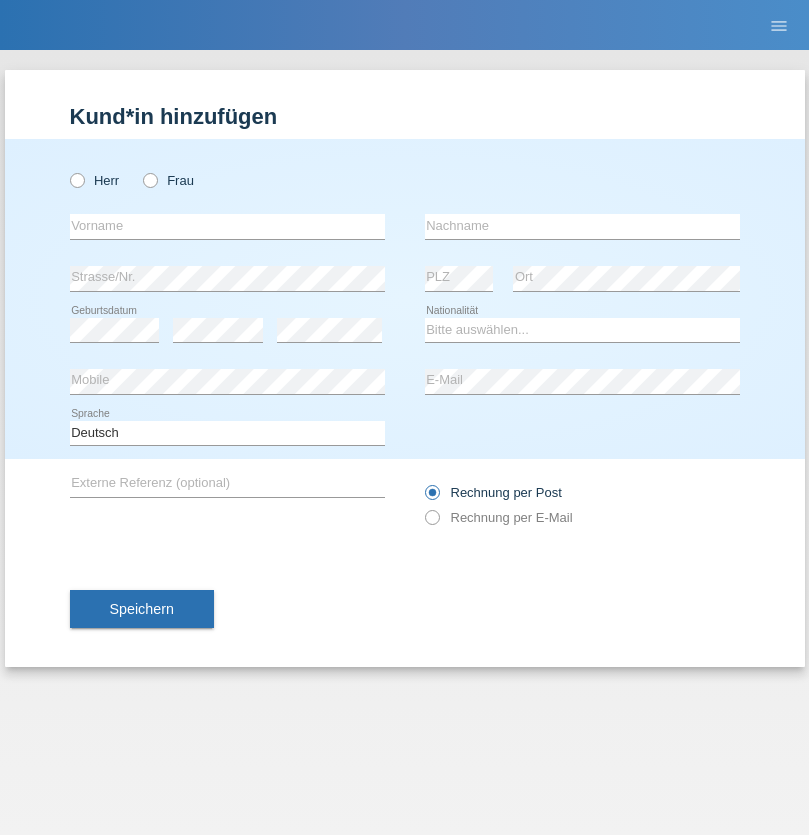 radio on "true" 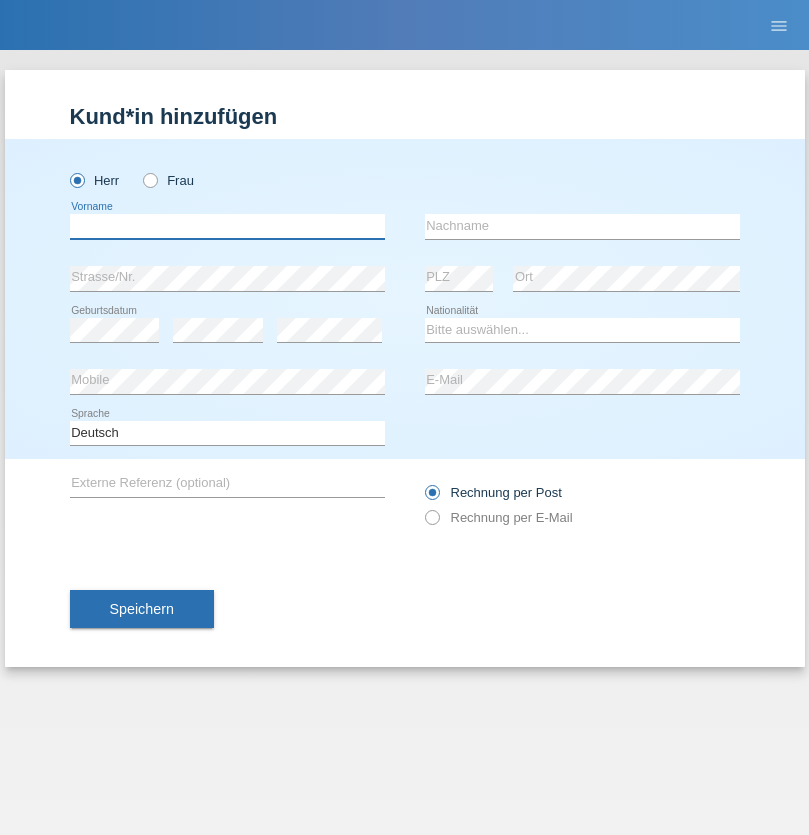 click at bounding box center (227, 226) 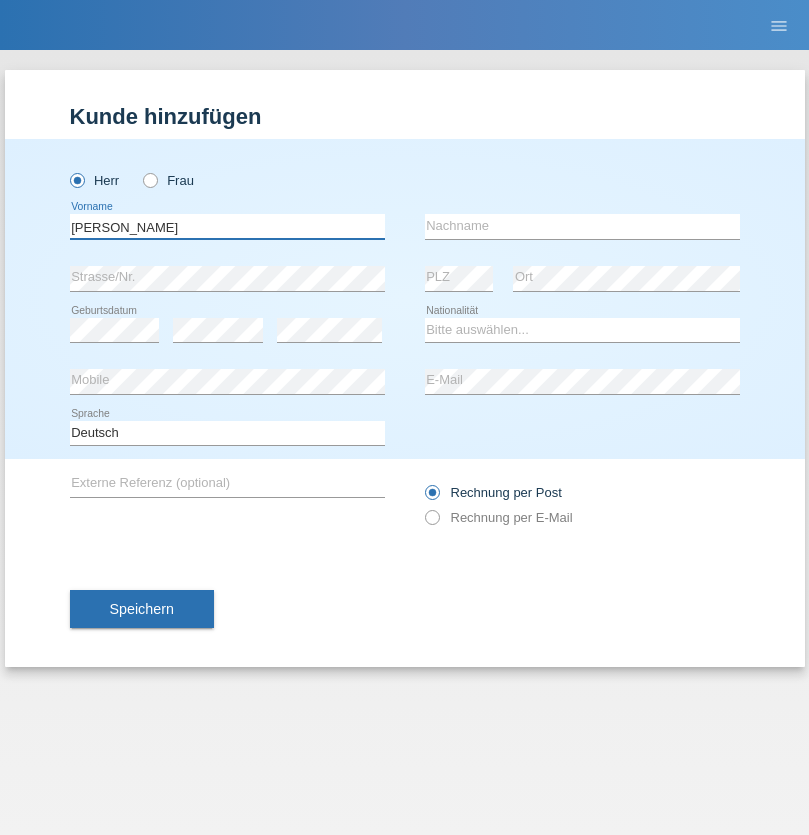 type on "Alex" 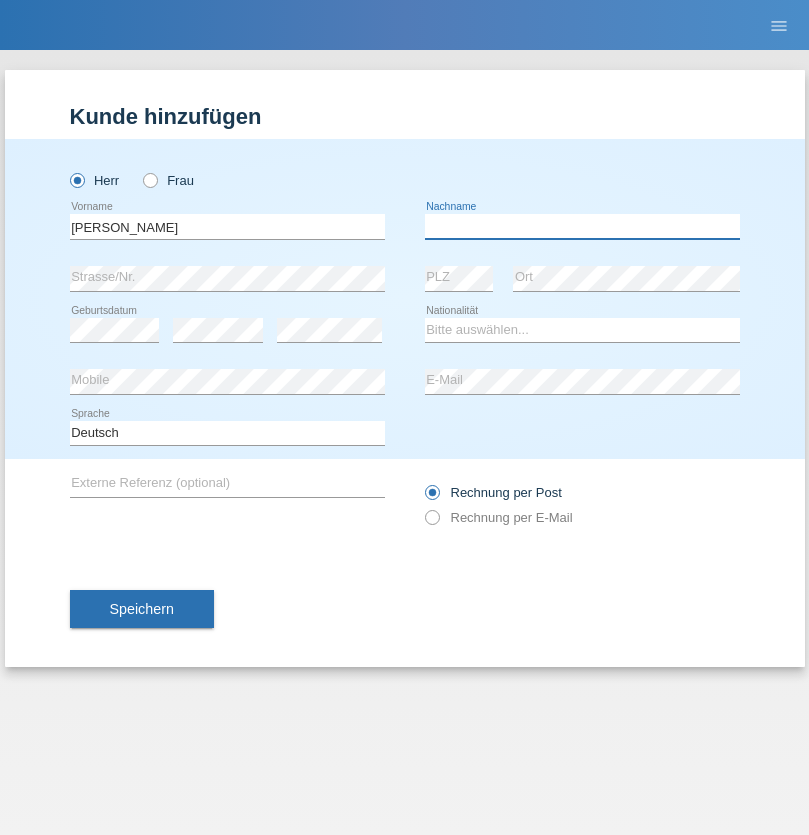 click at bounding box center [582, 226] 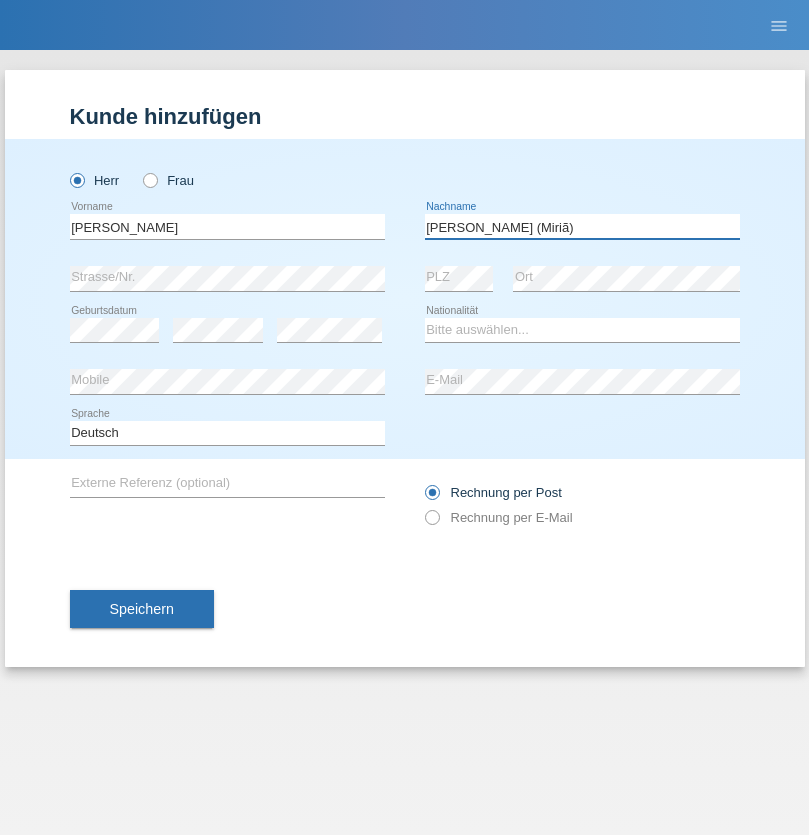 type on "A. Cassiano (Miriã)" 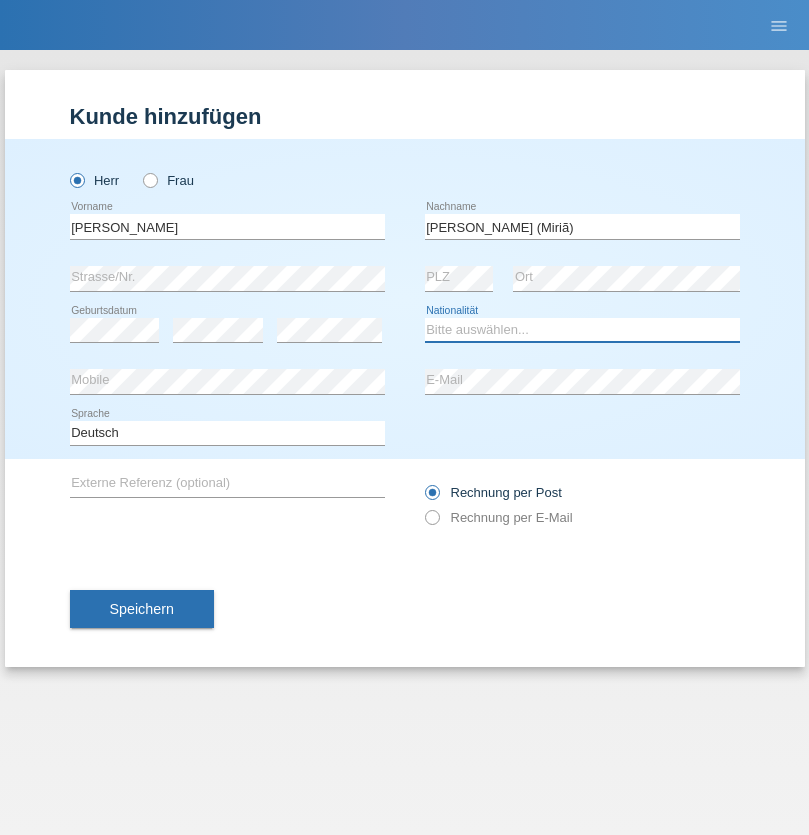 select on "BR" 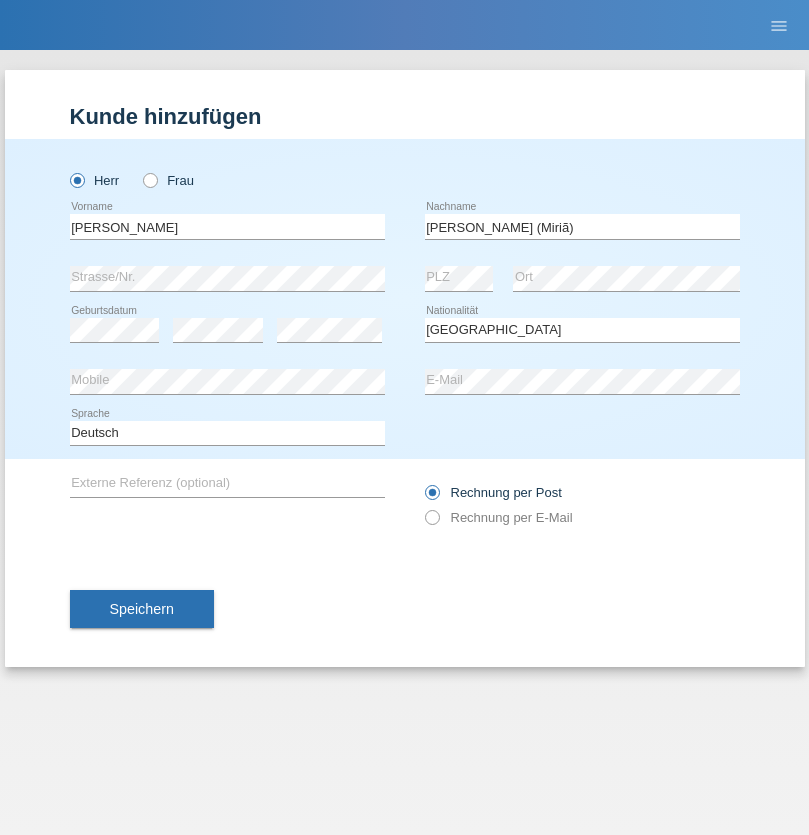 select on "C" 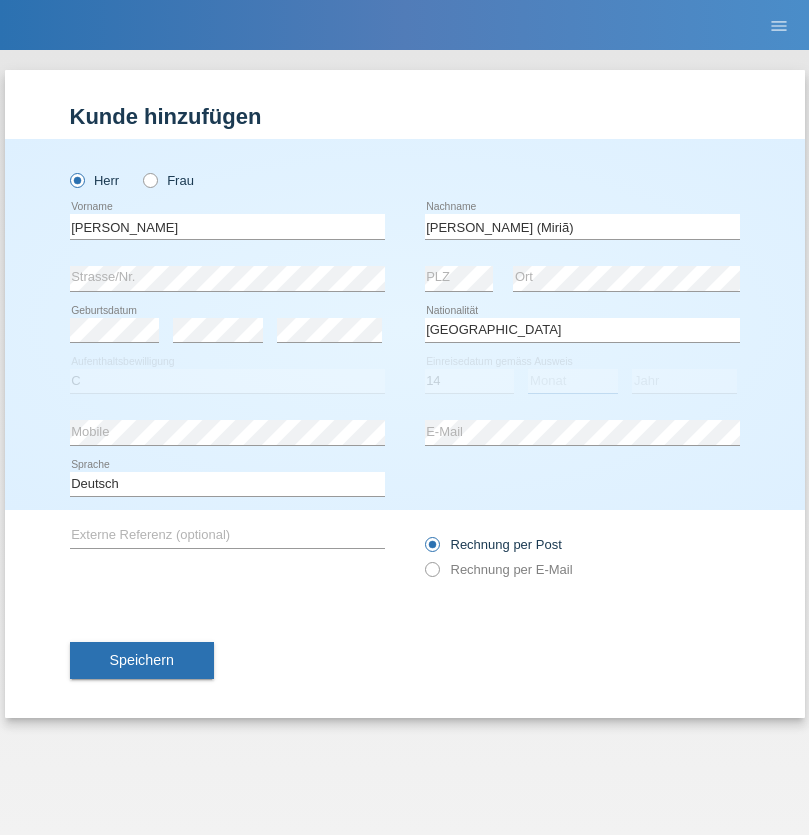 select on "12" 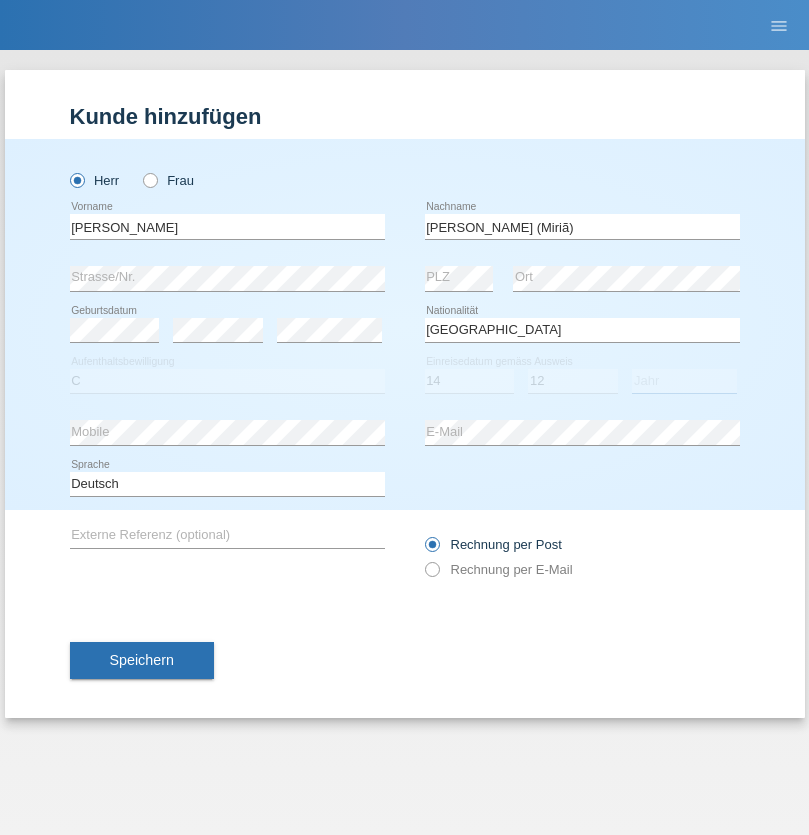 select on "2001" 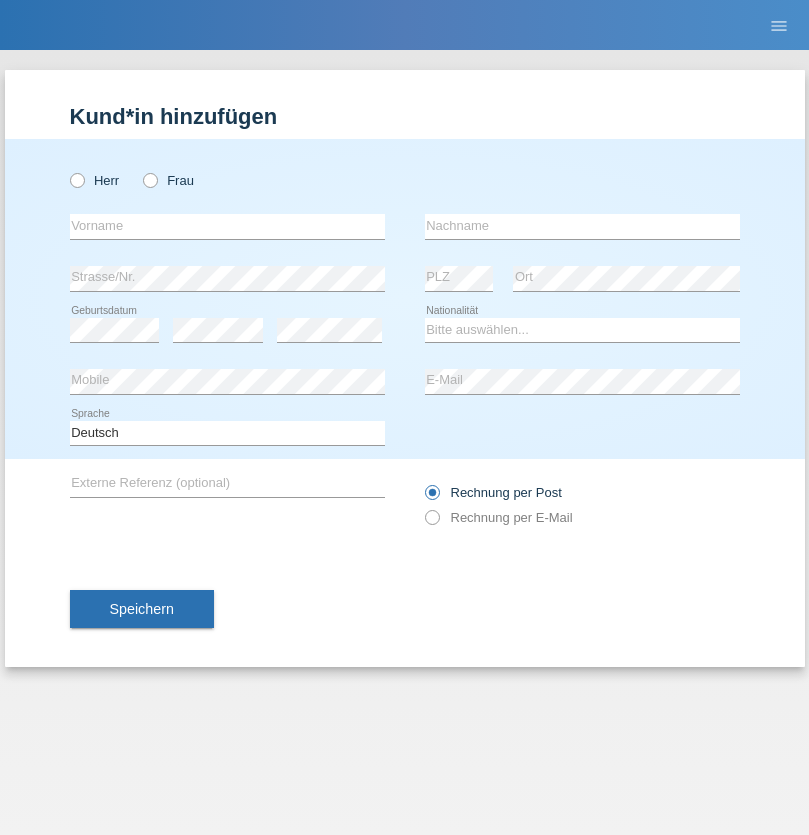 scroll, scrollTop: 0, scrollLeft: 0, axis: both 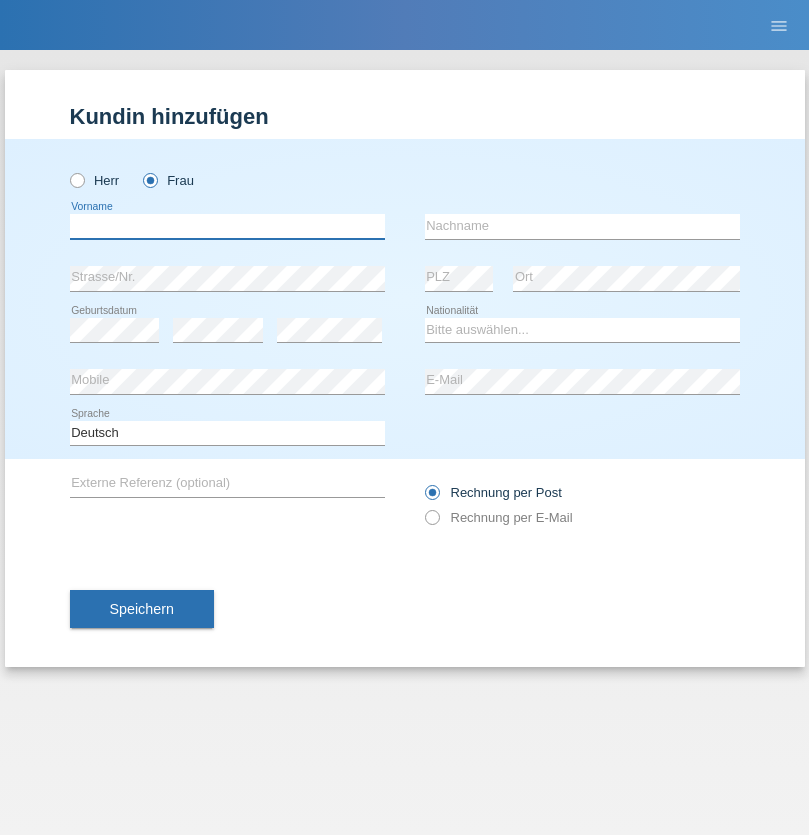 click at bounding box center [227, 226] 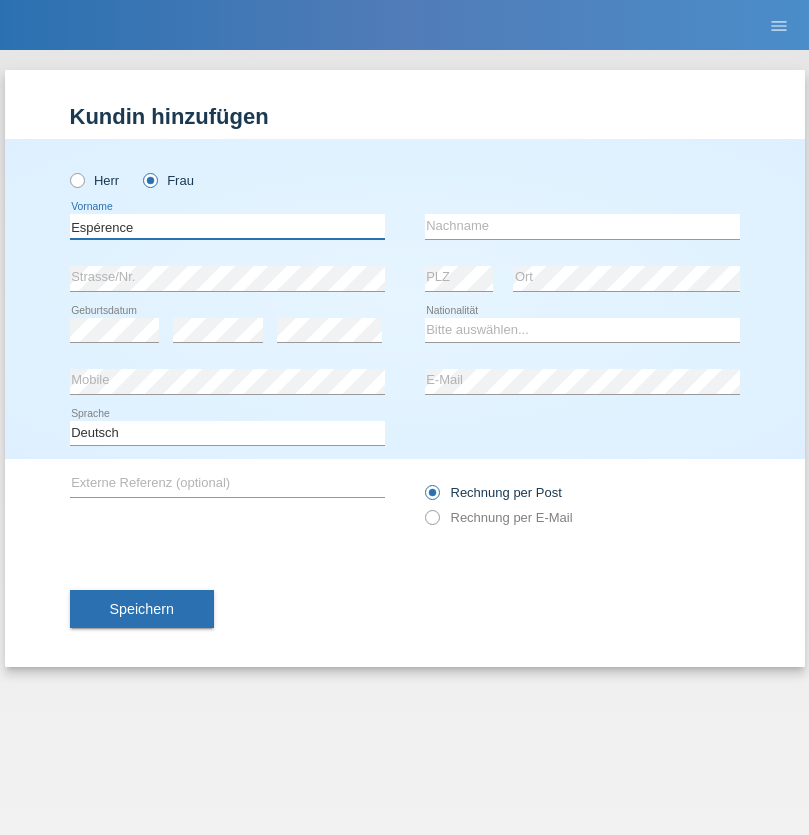 type on "Espérence" 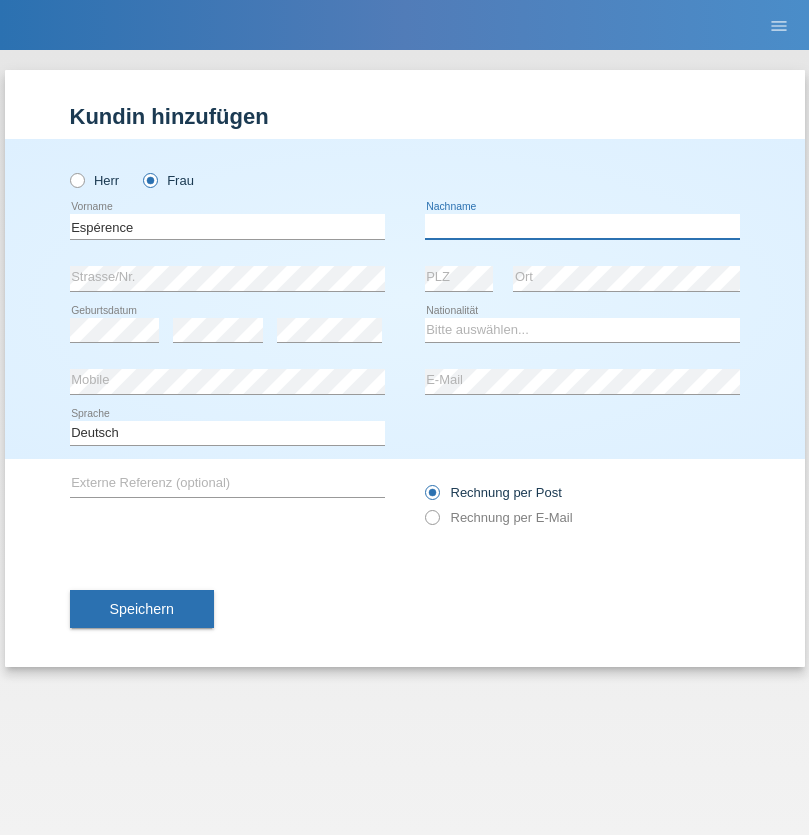 click at bounding box center [582, 226] 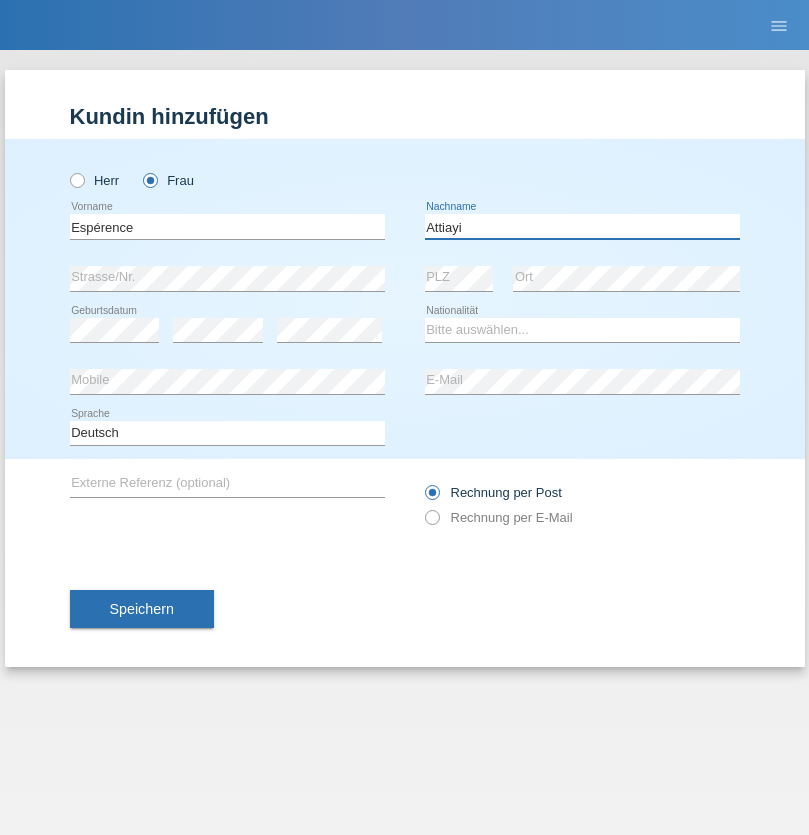 type on "Attiayi" 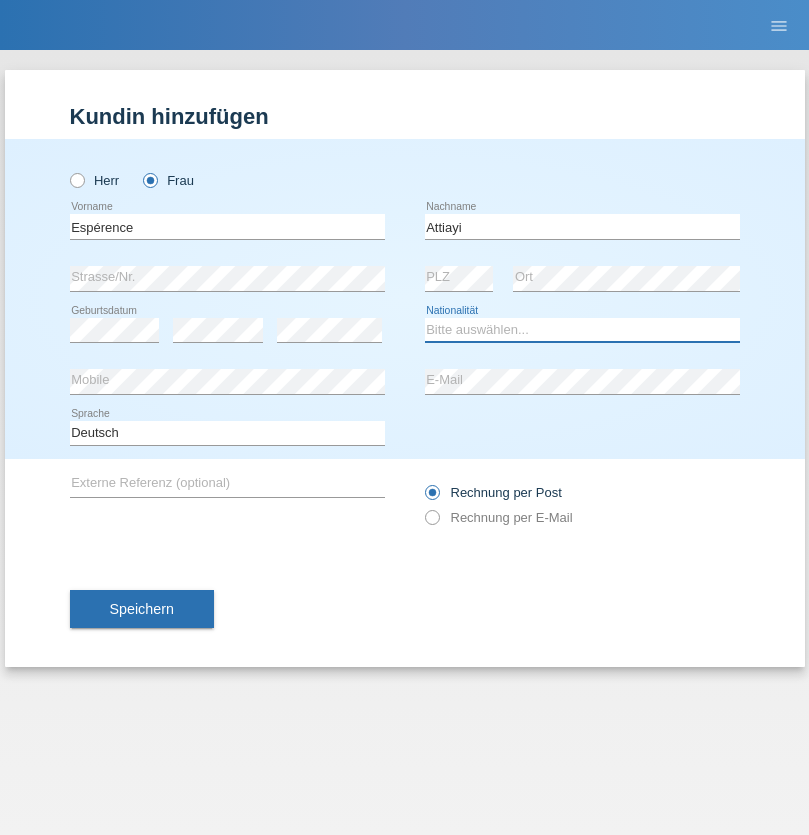 select on "CH" 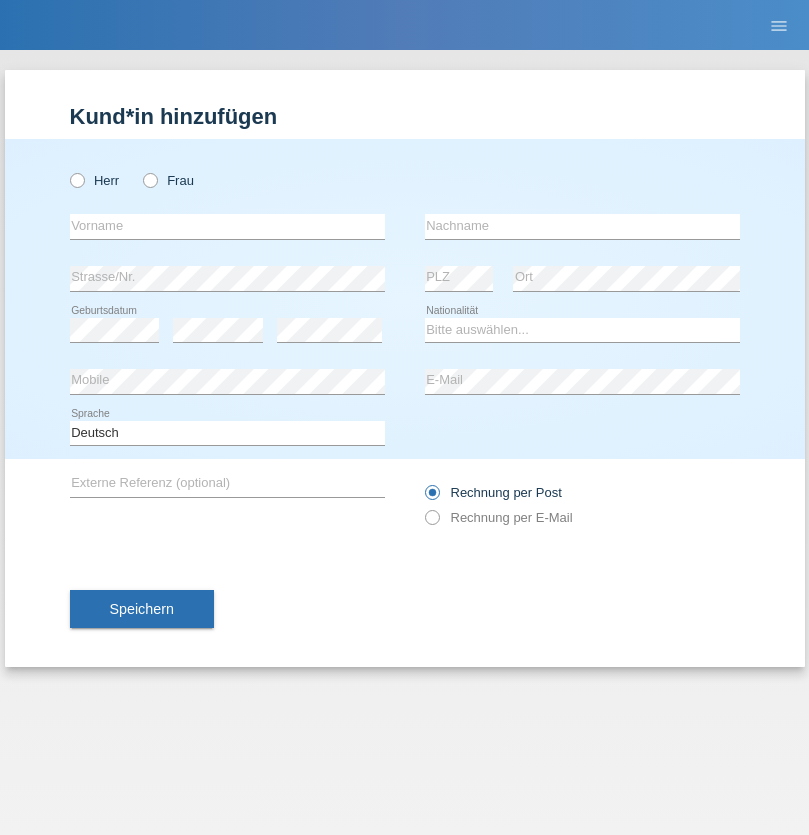 scroll, scrollTop: 0, scrollLeft: 0, axis: both 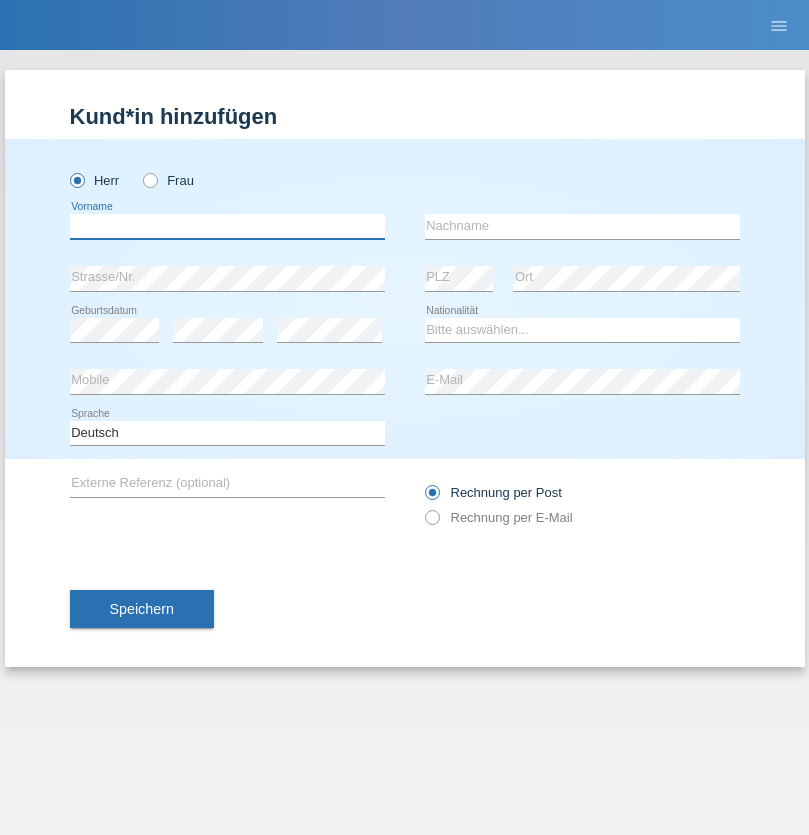 click at bounding box center (227, 226) 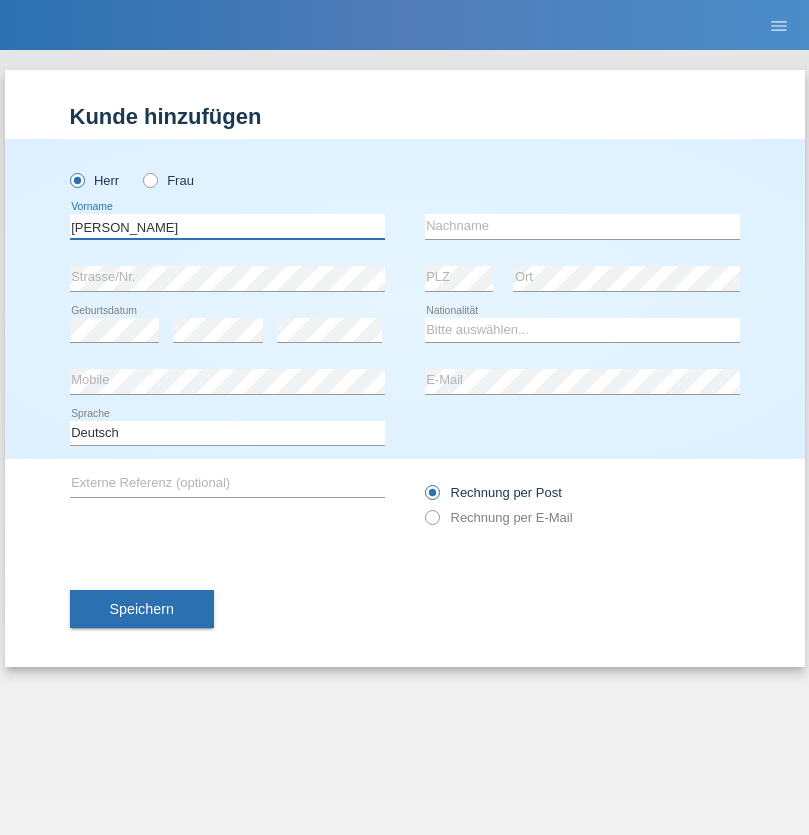 type on "Charles" 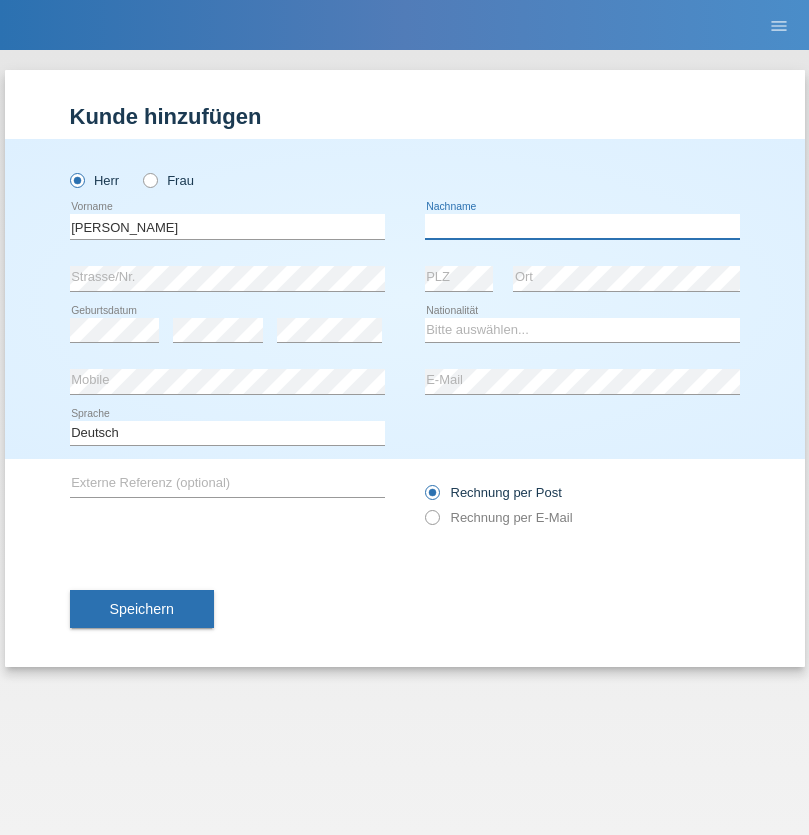 click at bounding box center (582, 226) 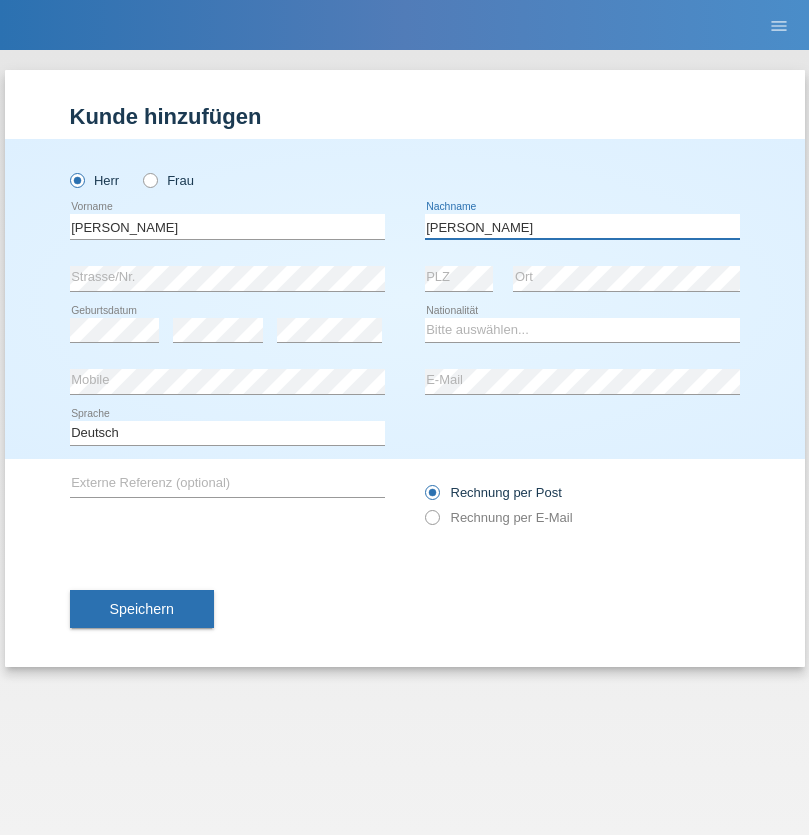 type on "Chetelat" 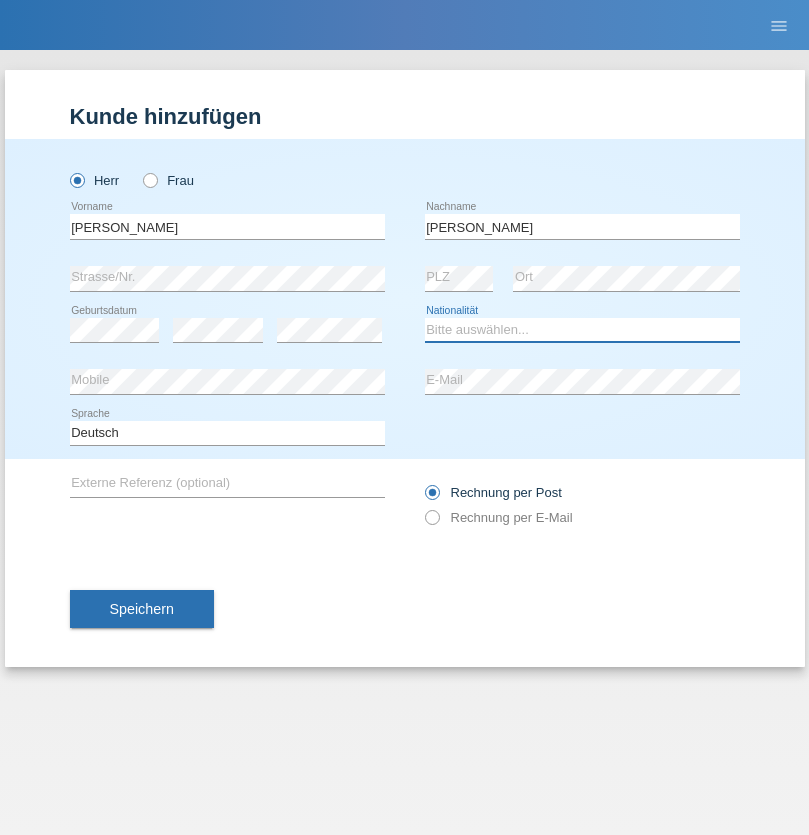 select on "CH" 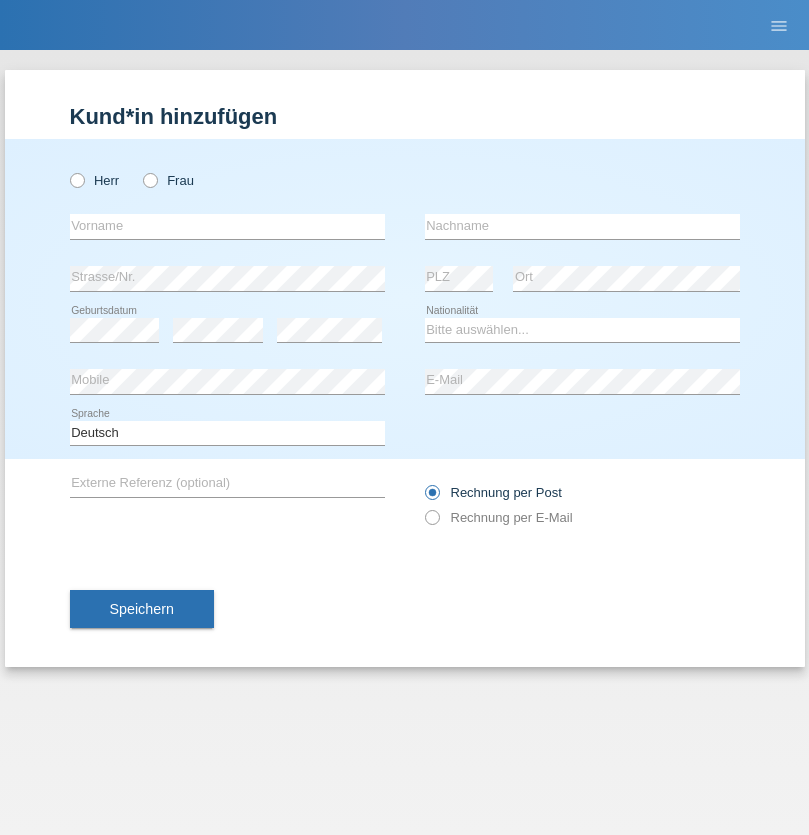 scroll, scrollTop: 0, scrollLeft: 0, axis: both 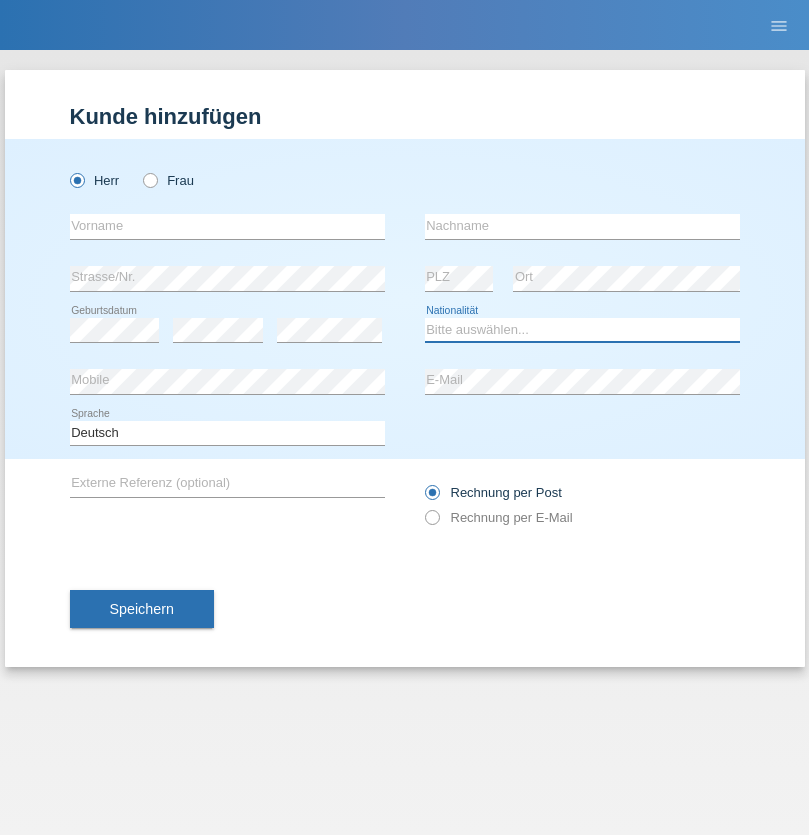 select on "XK" 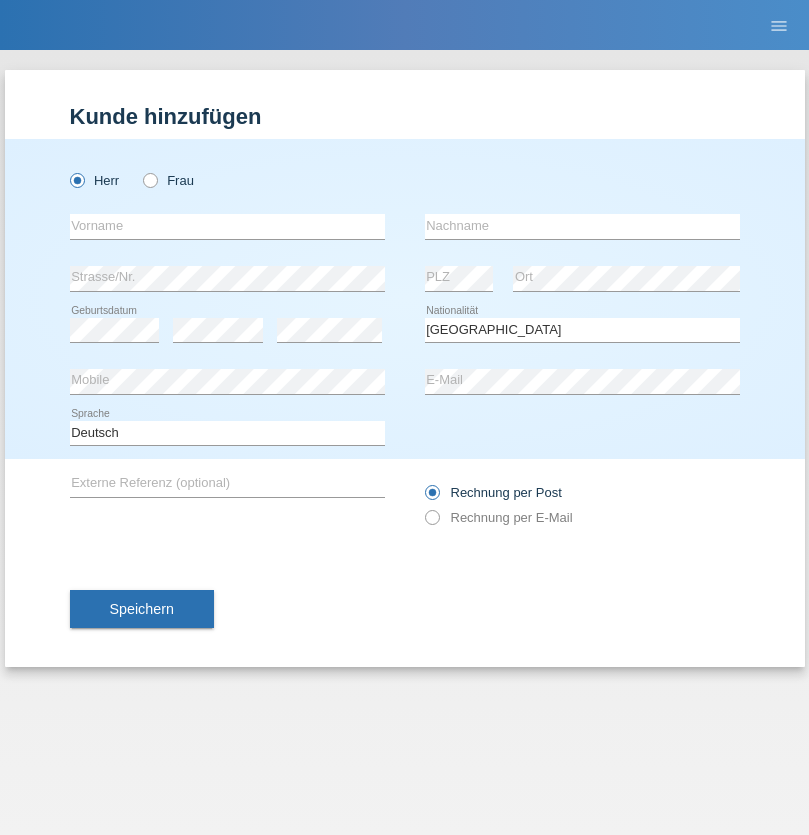 select on "C" 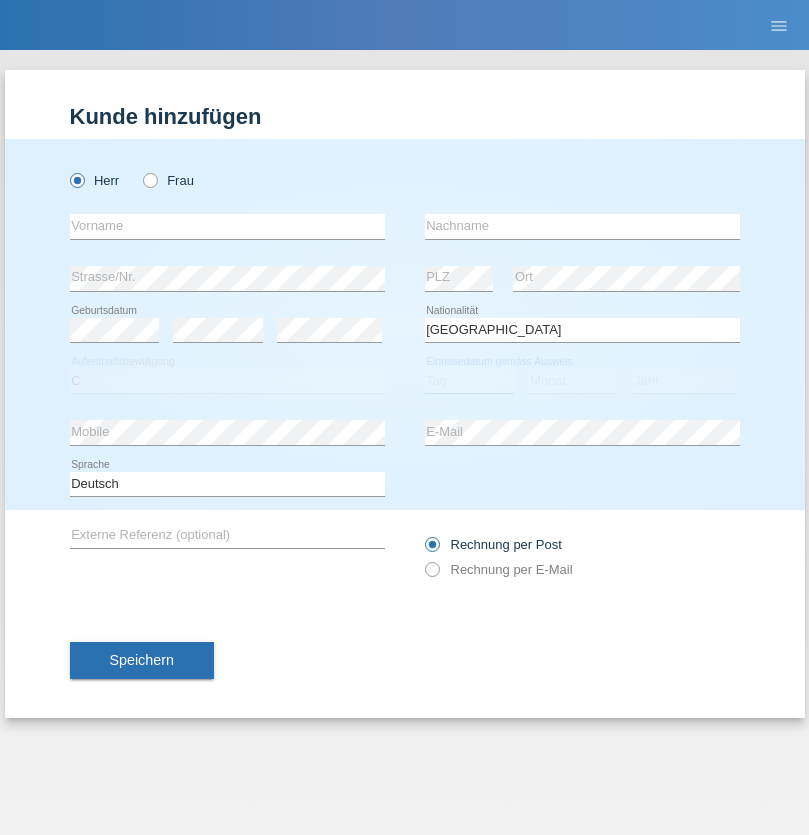 select on "01" 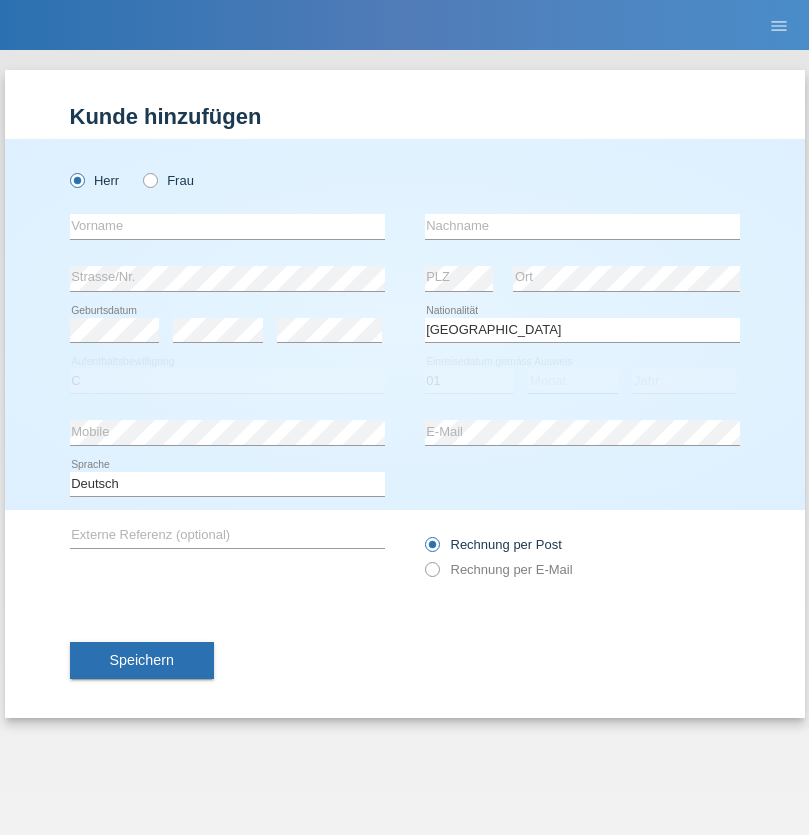 select on "02" 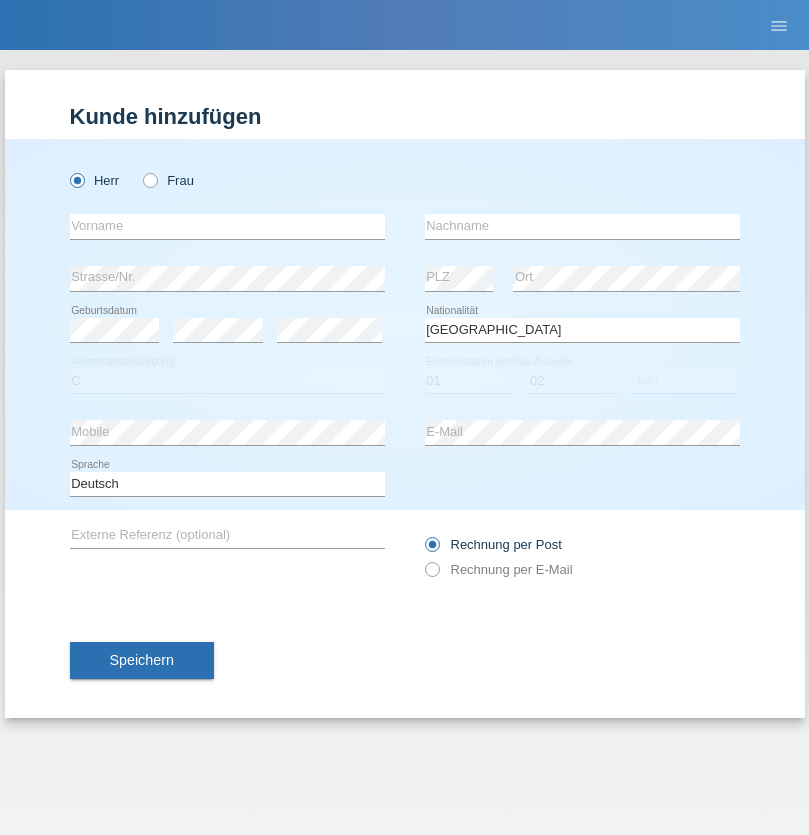 select on "1980" 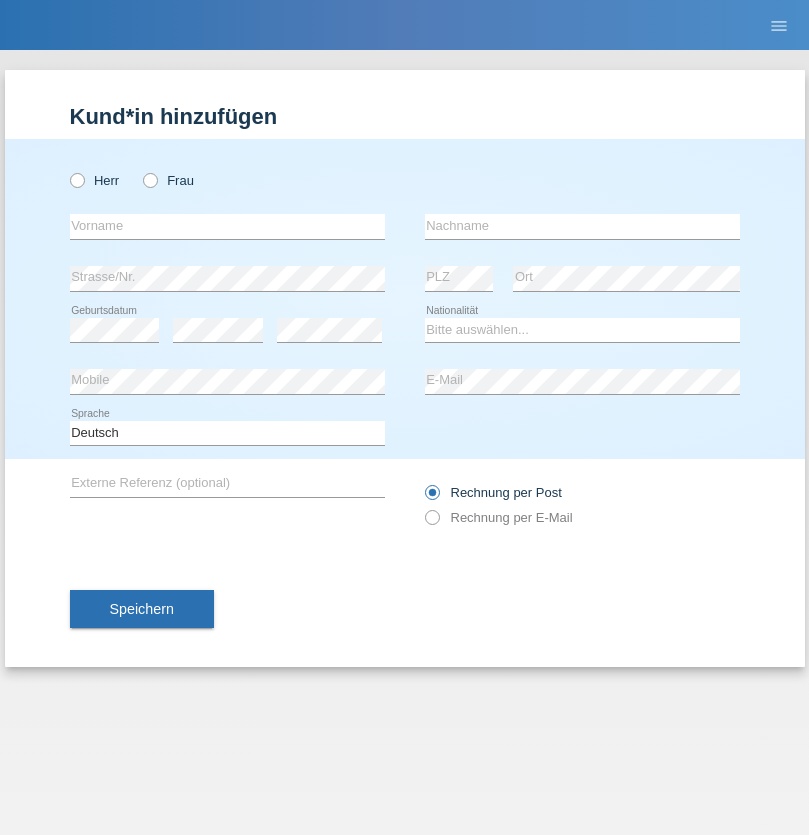 scroll, scrollTop: 0, scrollLeft: 0, axis: both 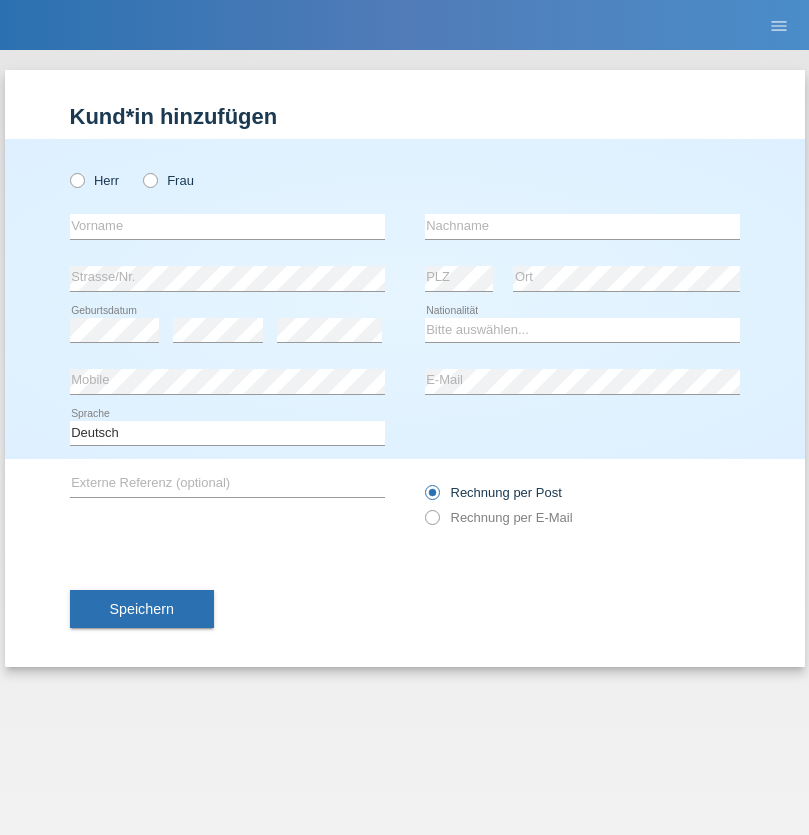 radio on "true" 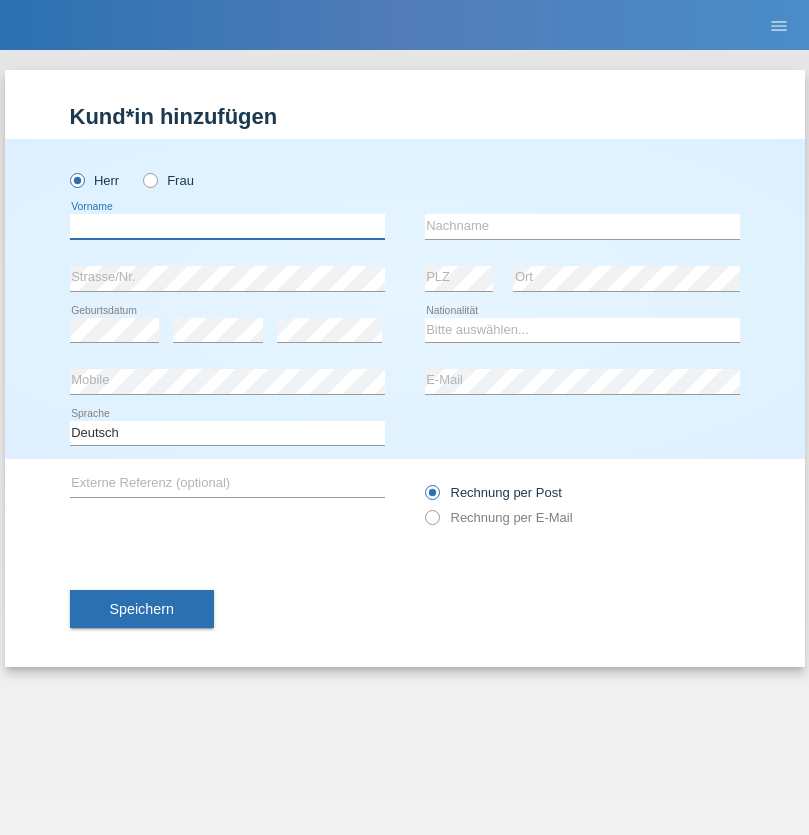 click at bounding box center [227, 226] 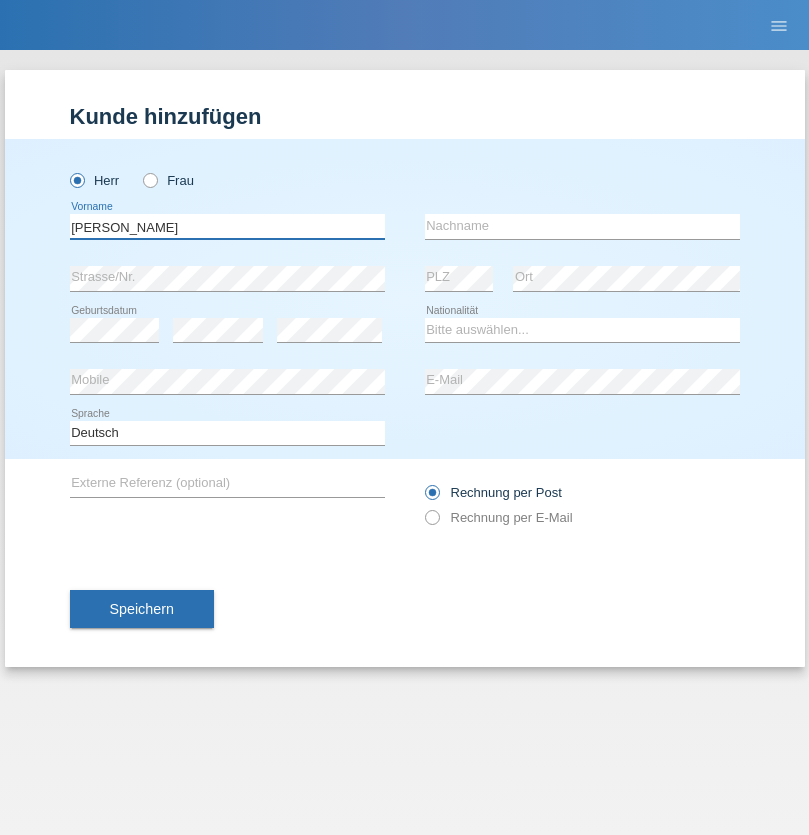 type on "Josip" 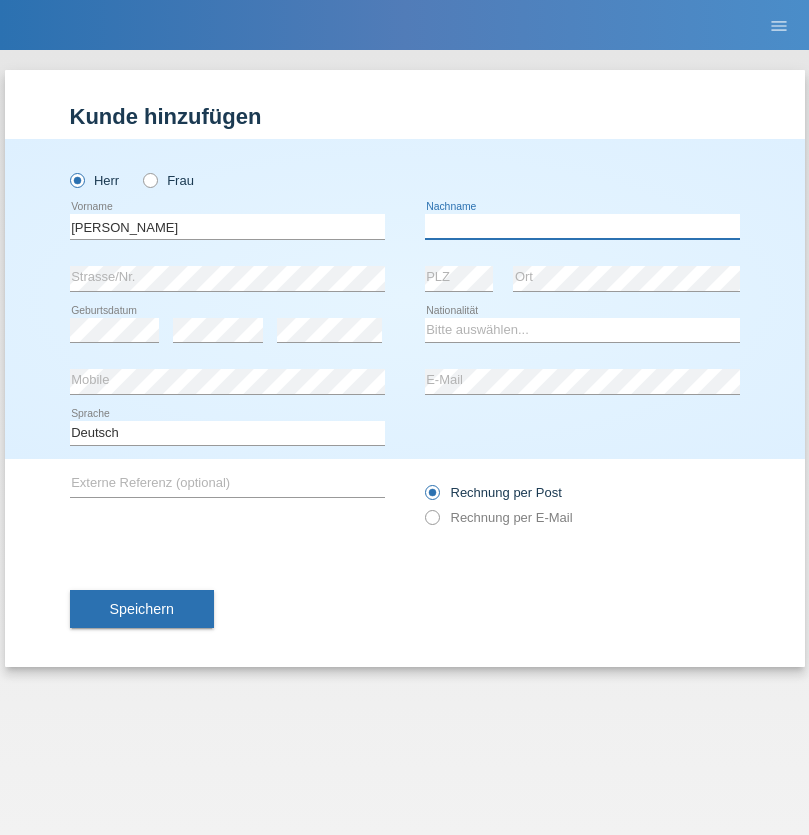 click at bounding box center (582, 226) 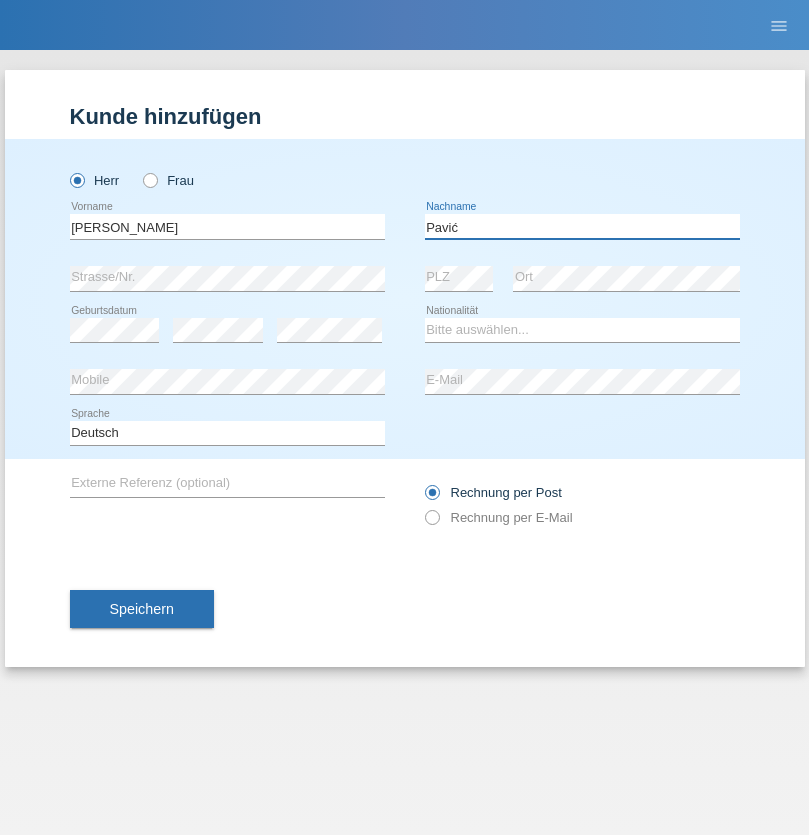 type on "Pavić" 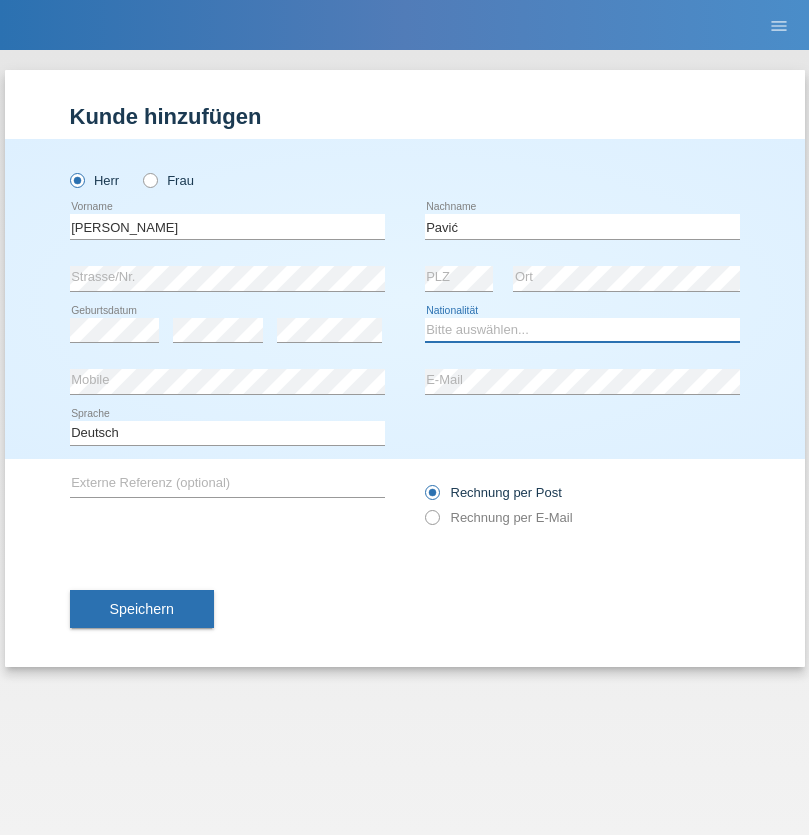 select on "HR" 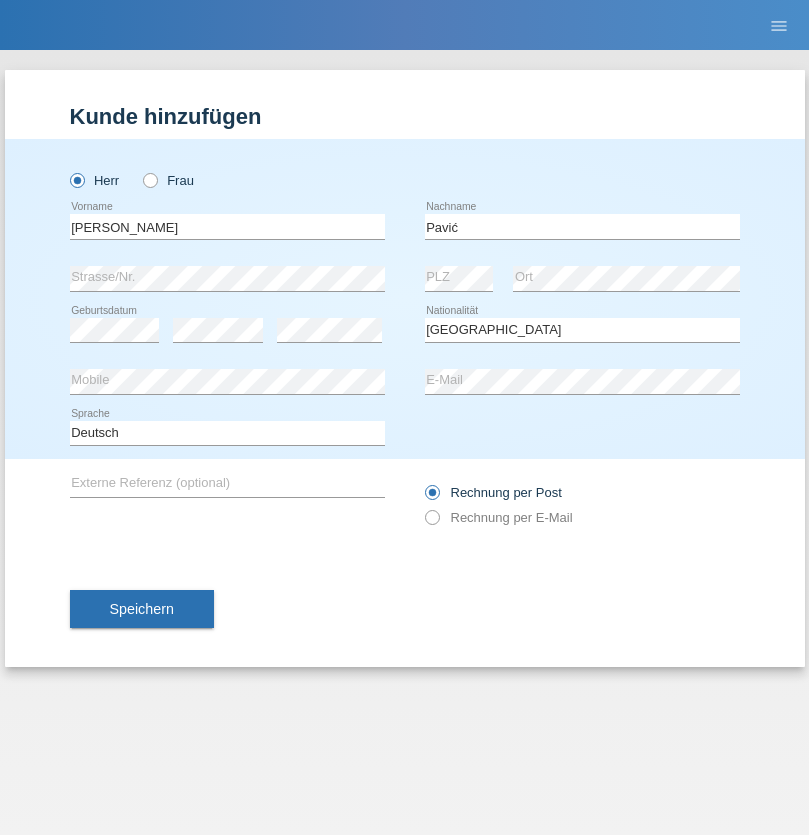select on "C" 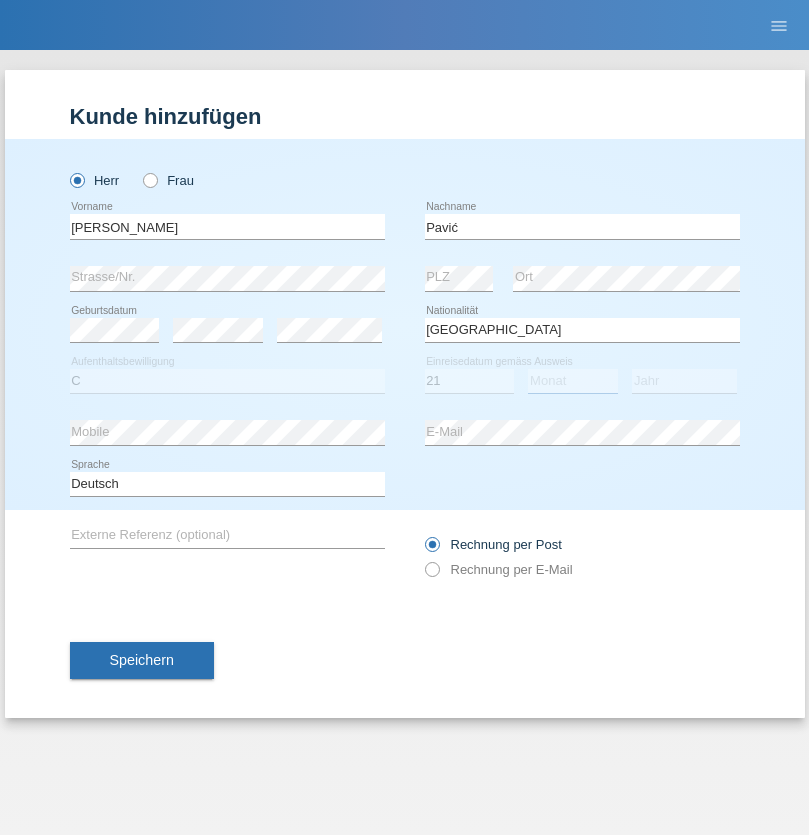 select on "04" 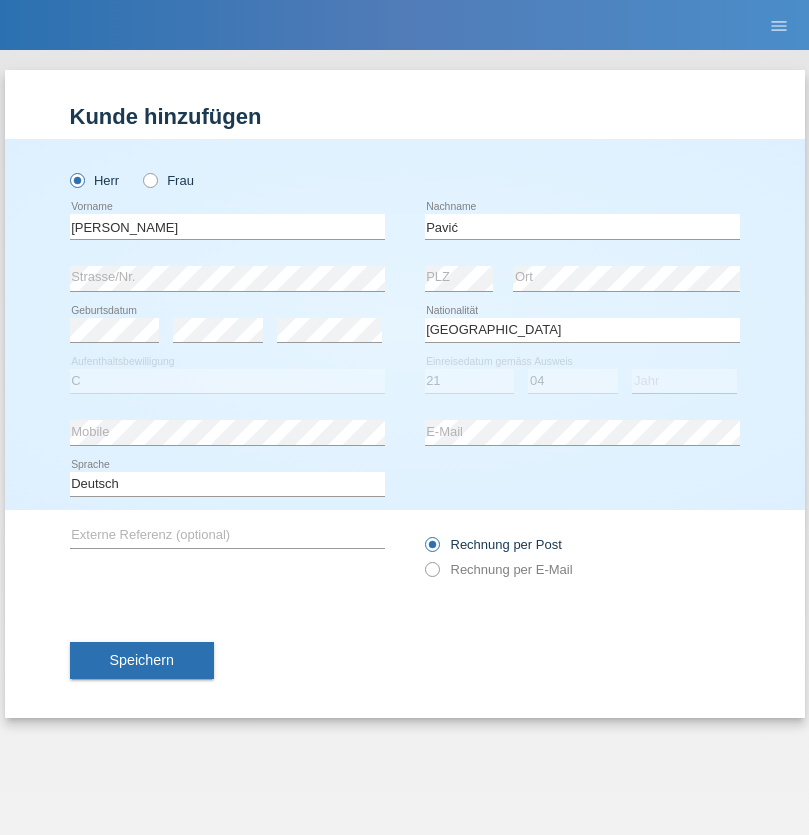 select on "2006" 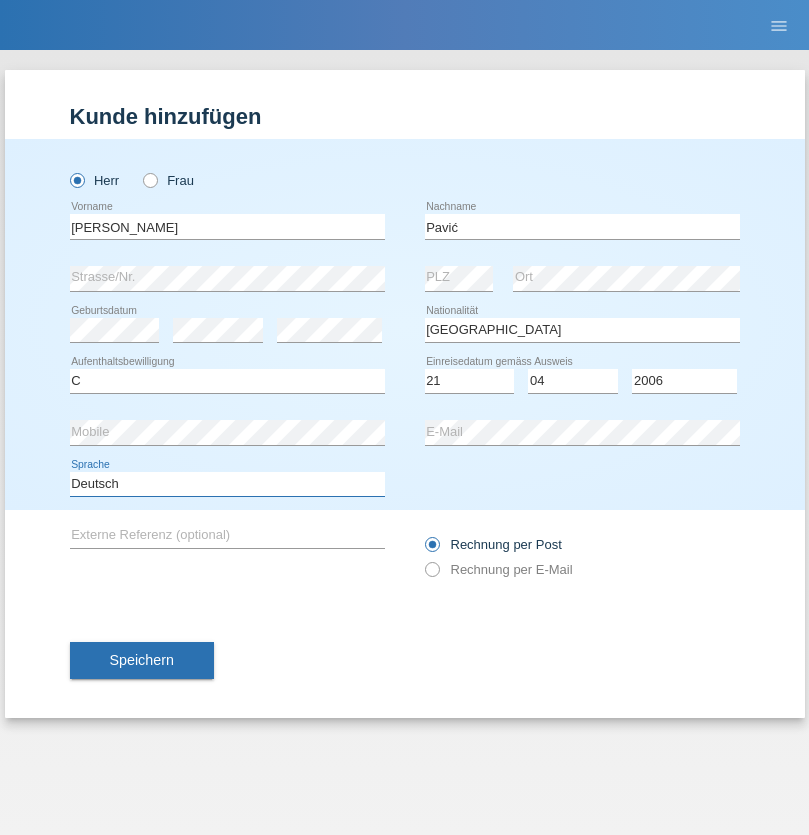 select on "en" 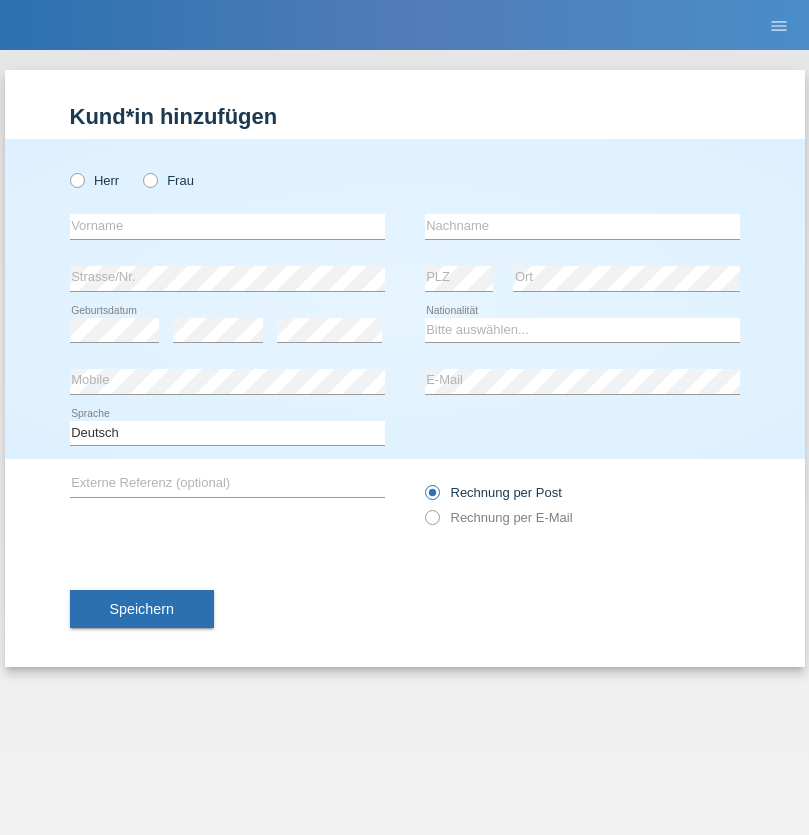 scroll, scrollTop: 0, scrollLeft: 0, axis: both 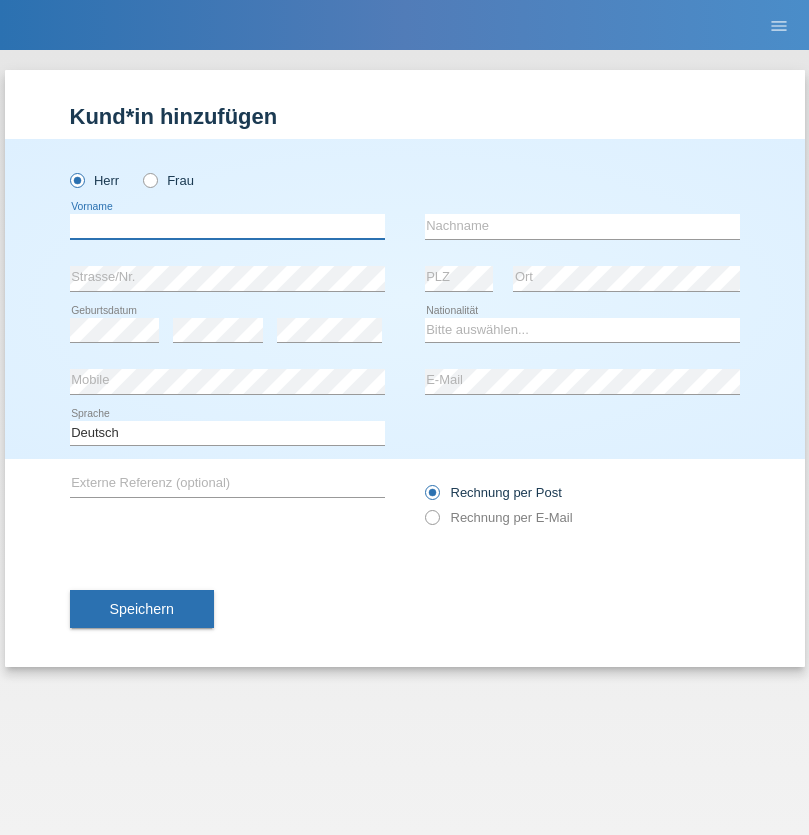 click at bounding box center (227, 226) 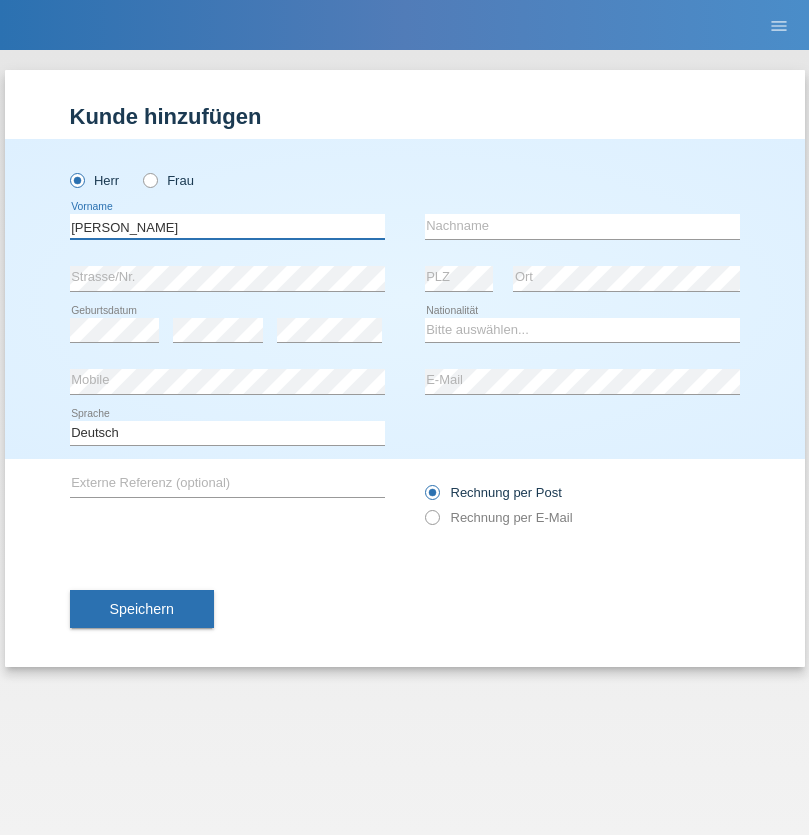 type on "[PERSON_NAME]" 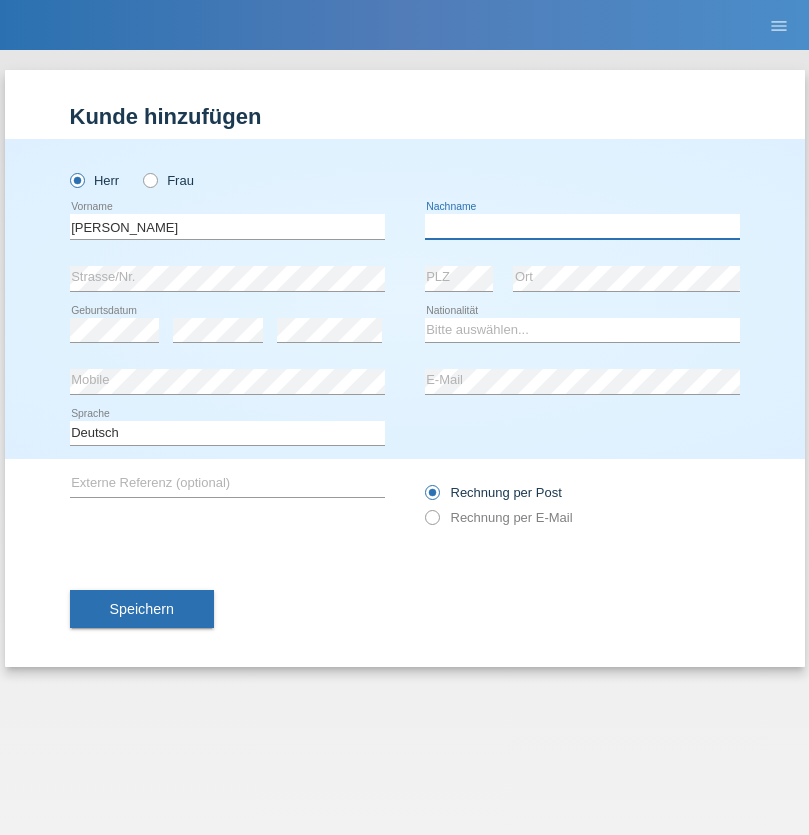 click at bounding box center [582, 226] 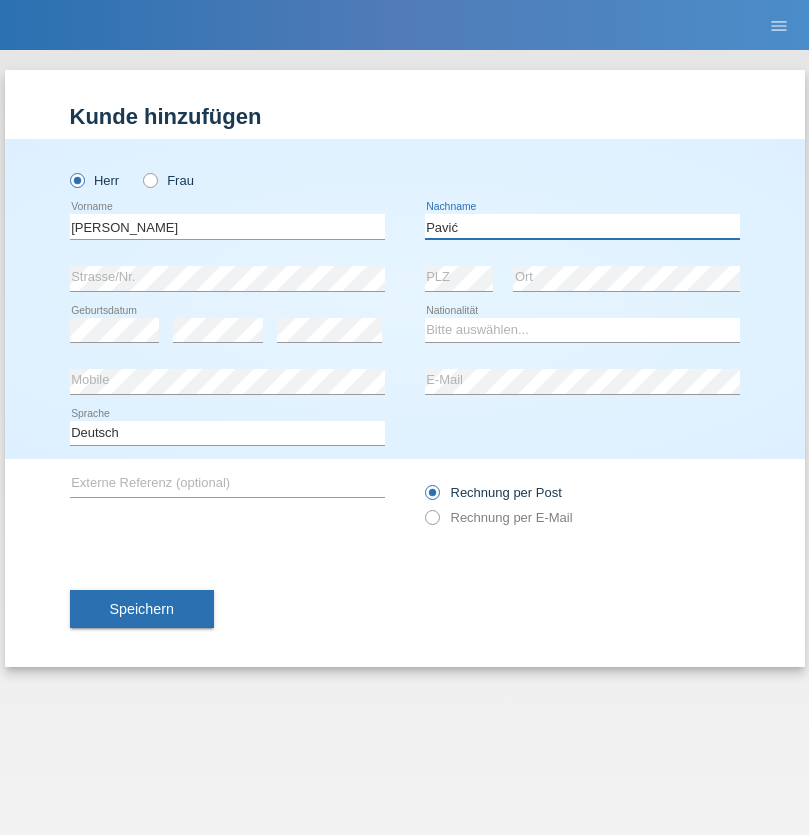 type on "Pavić" 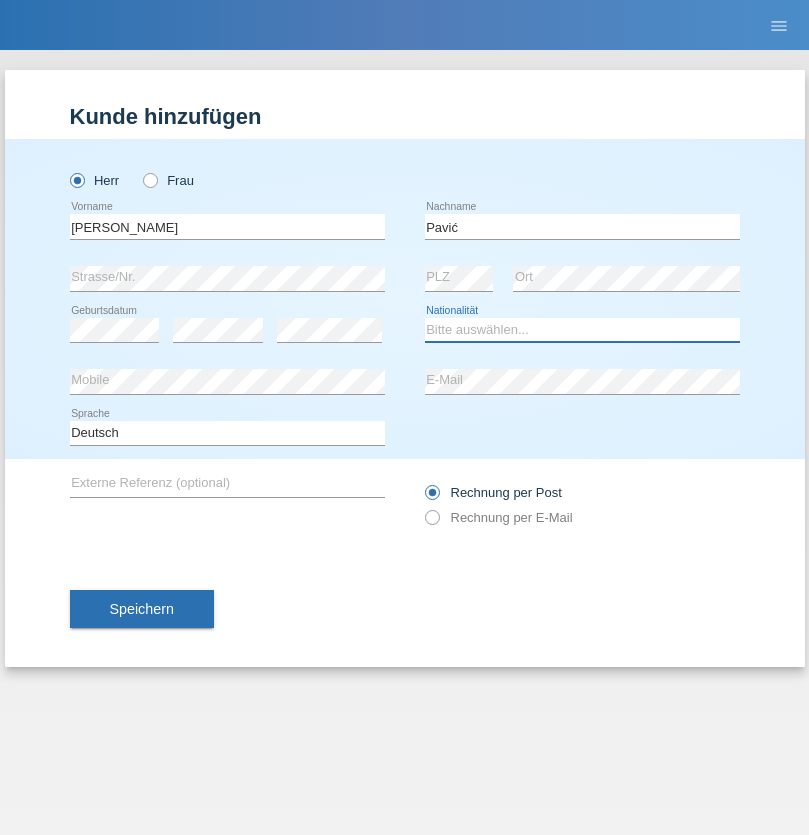 select on "HR" 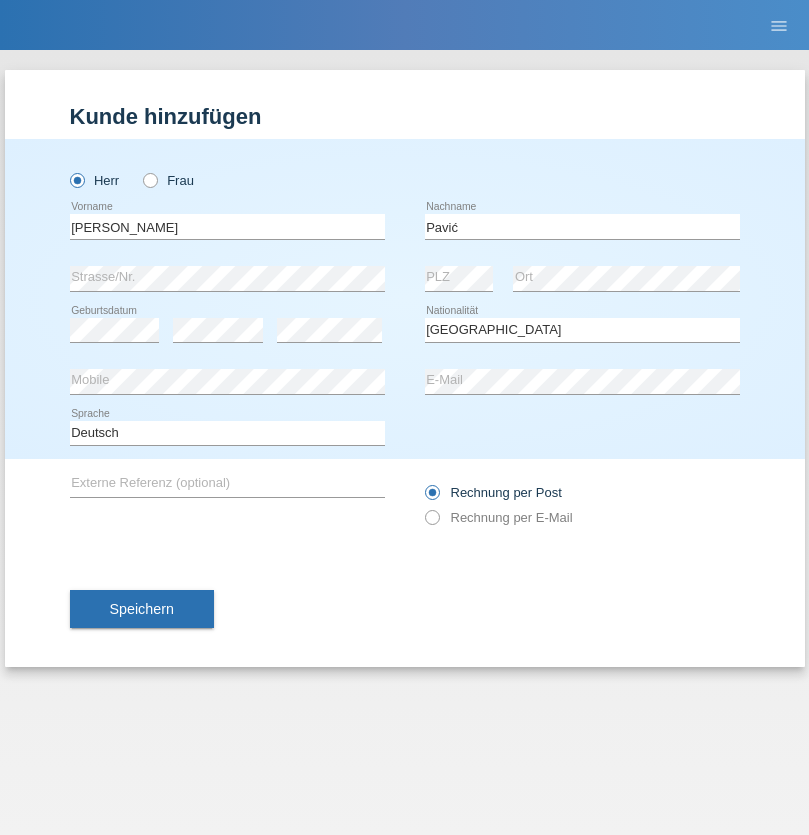 select on "C" 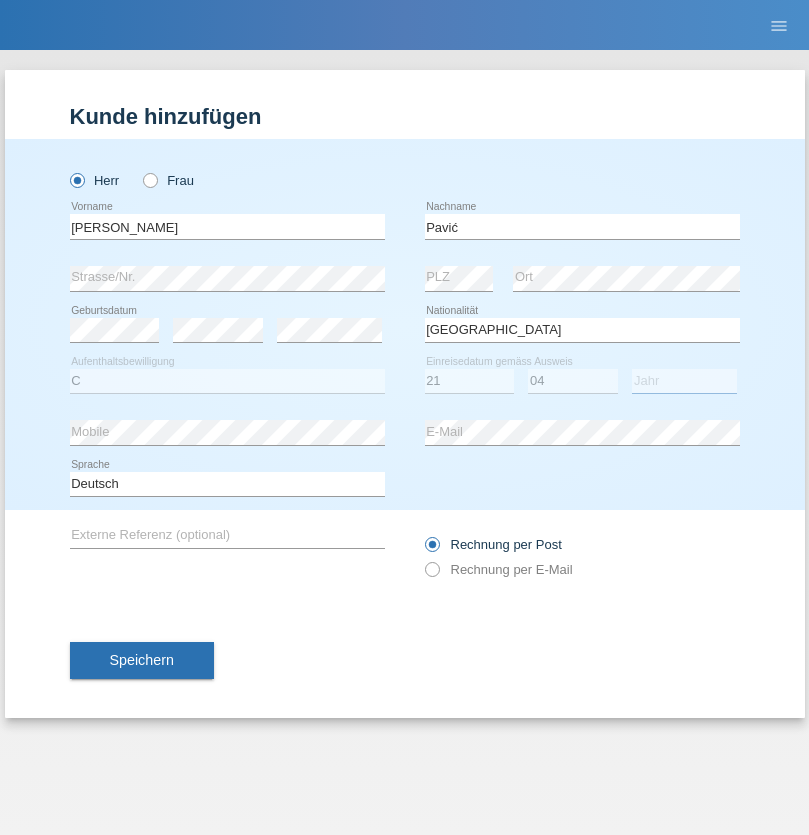 select on "2006" 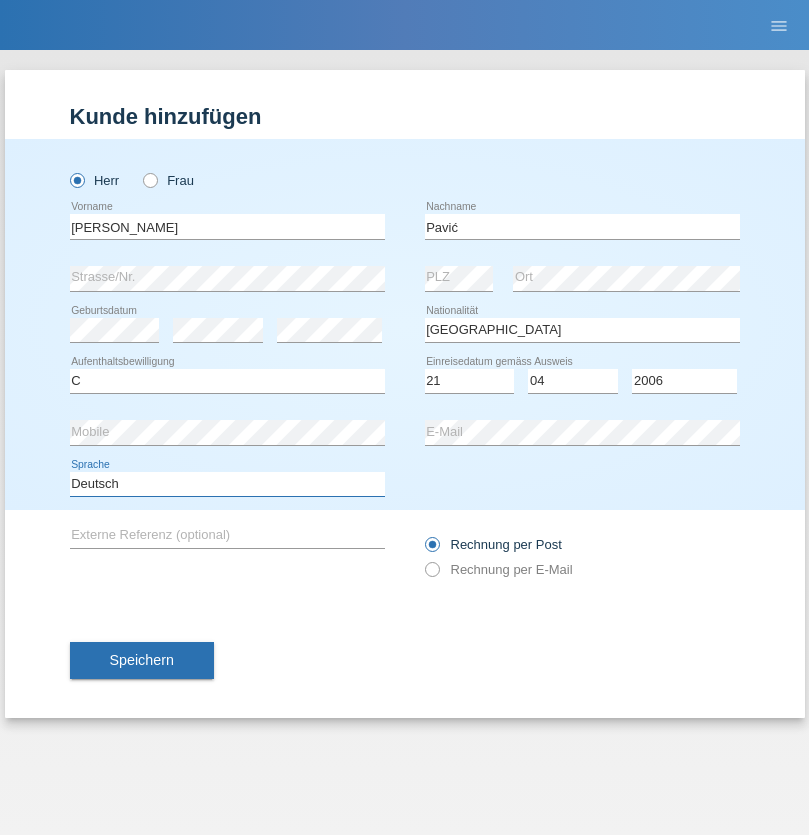 select on "en" 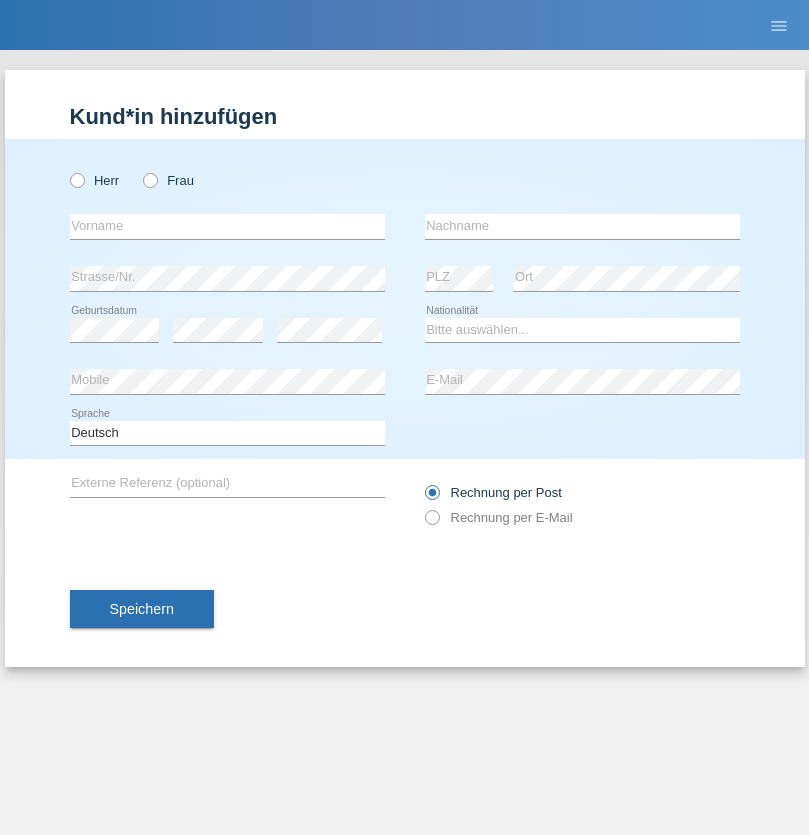scroll, scrollTop: 0, scrollLeft: 0, axis: both 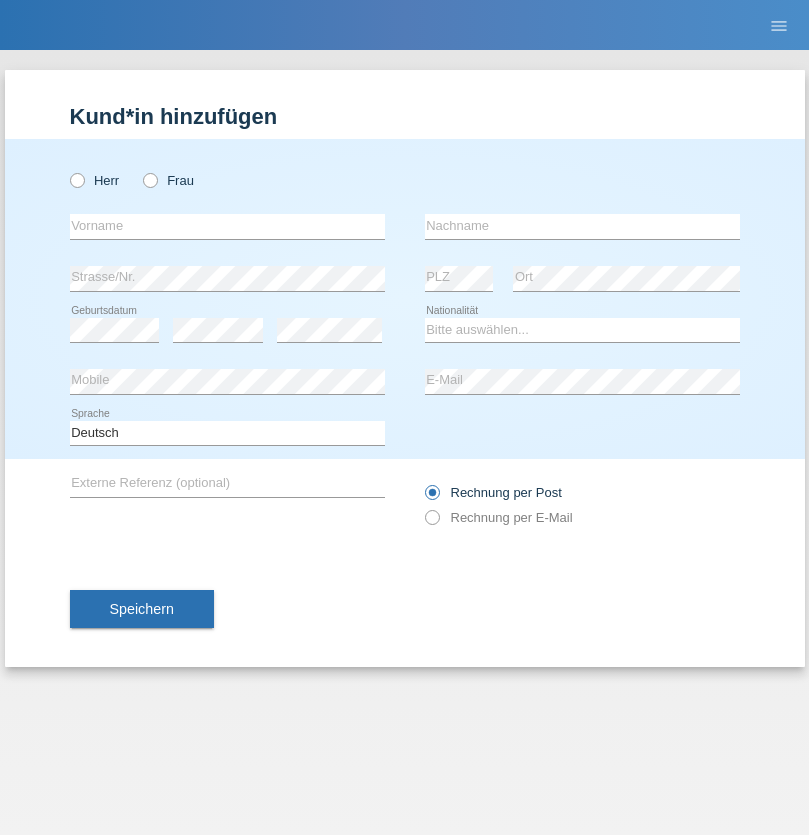 radio on "true" 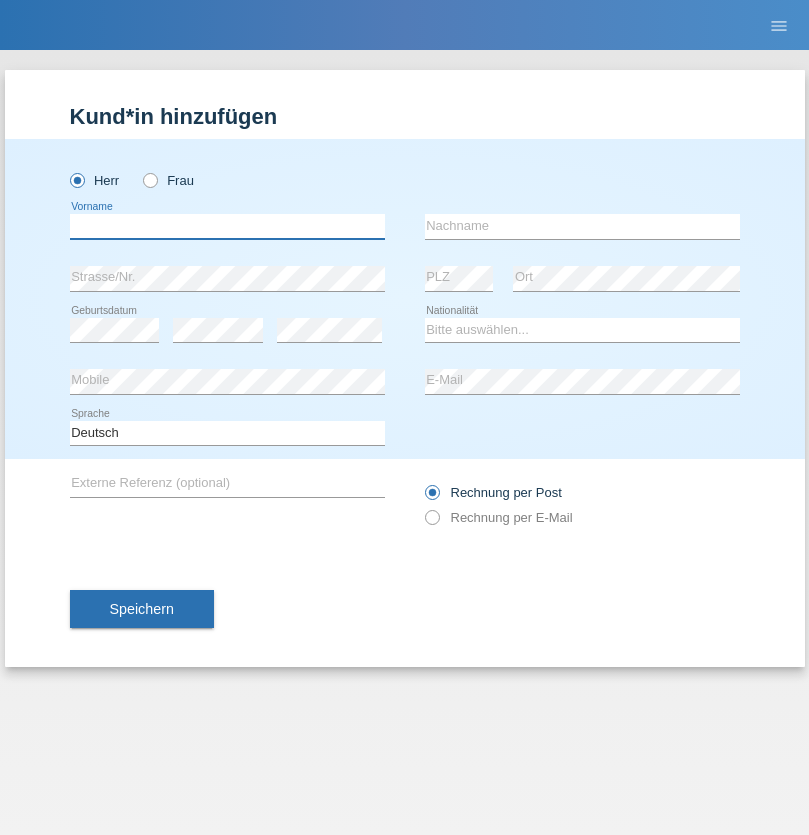 click at bounding box center (227, 226) 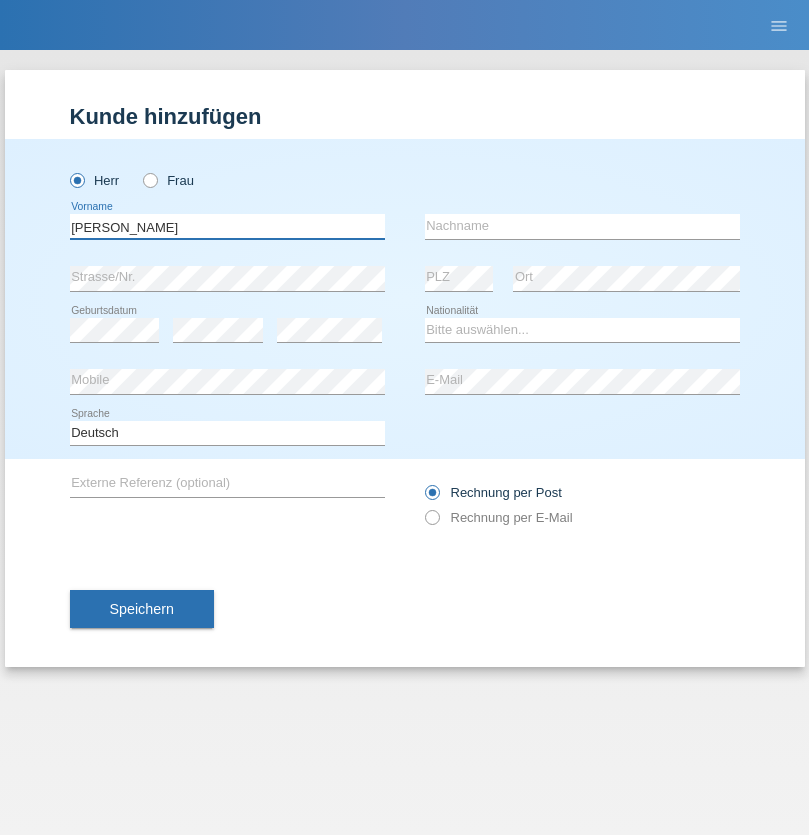 type on "[PERSON_NAME]" 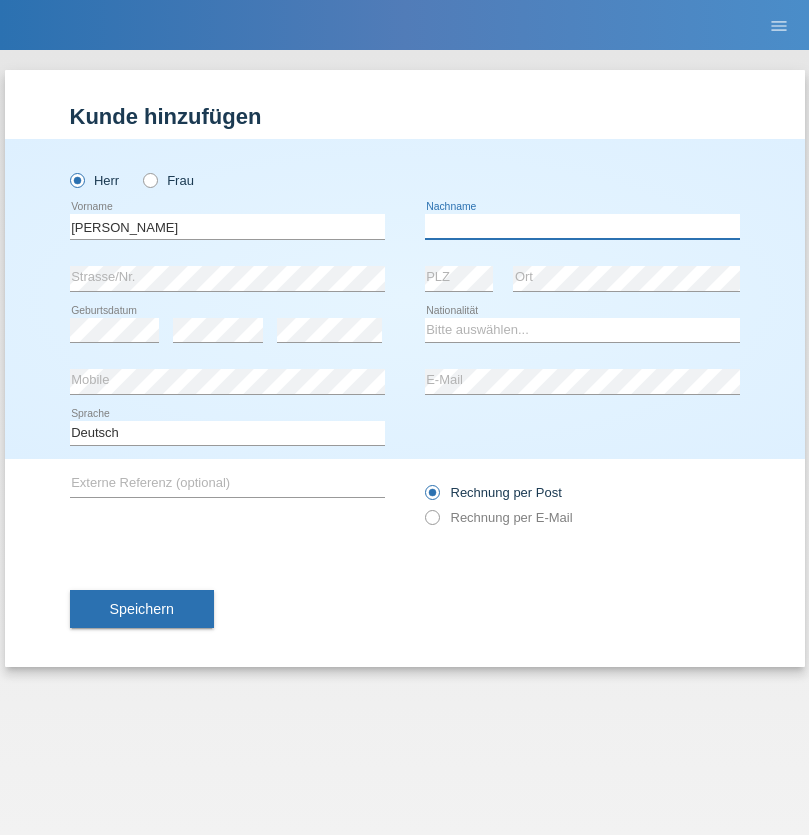 click at bounding box center [582, 226] 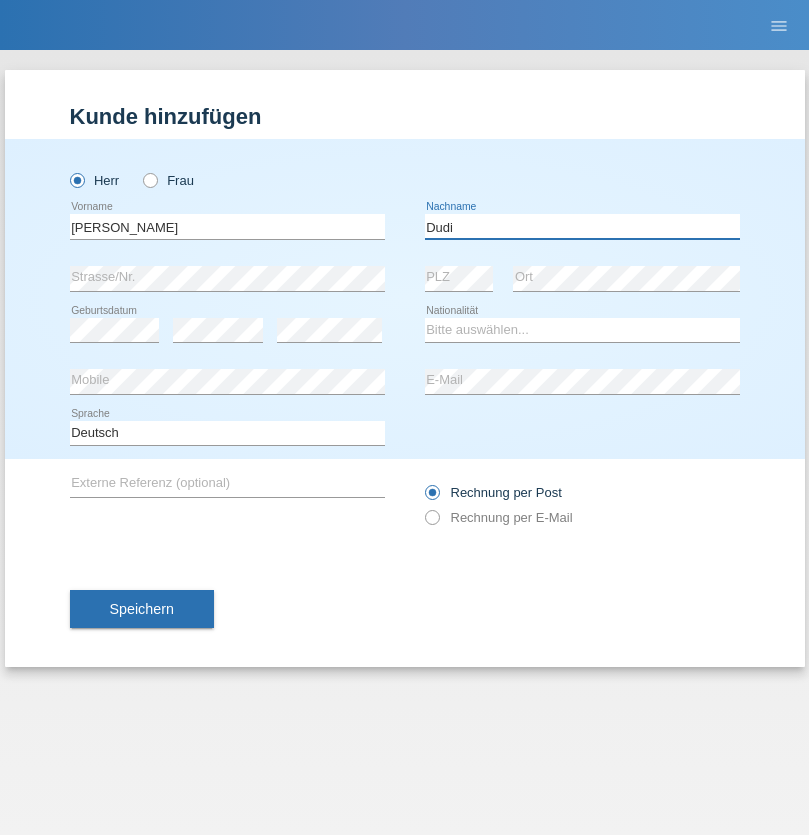 type on "Dudi" 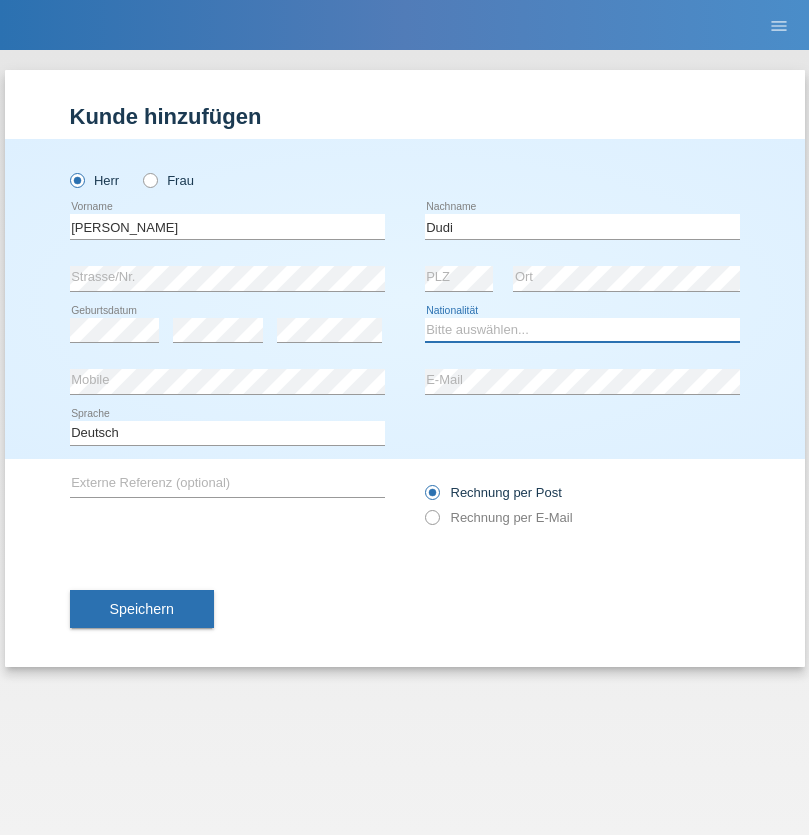 select on "SK" 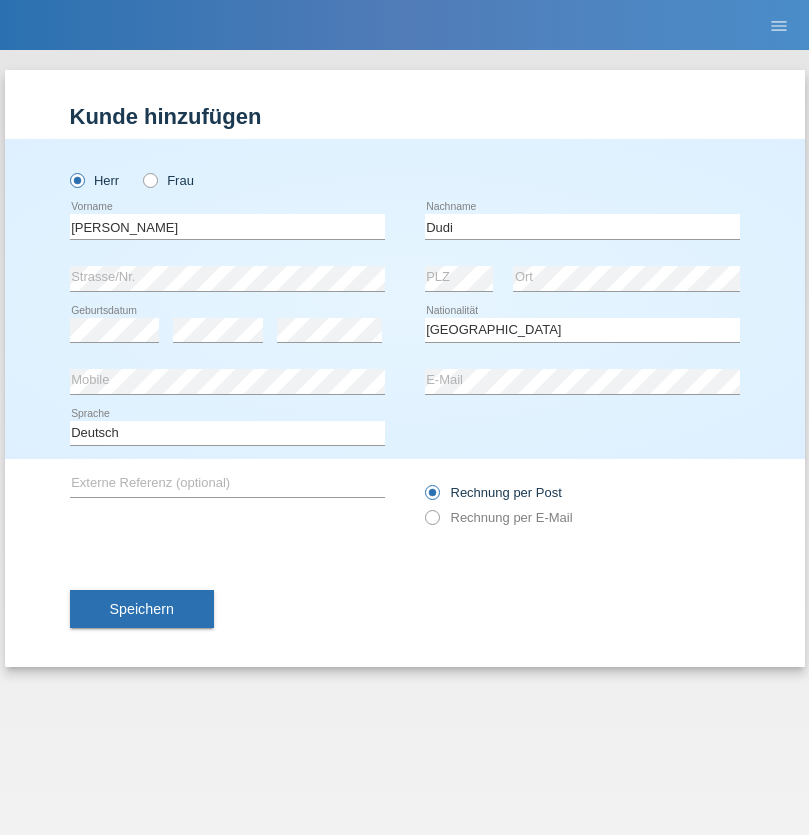 select on "C" 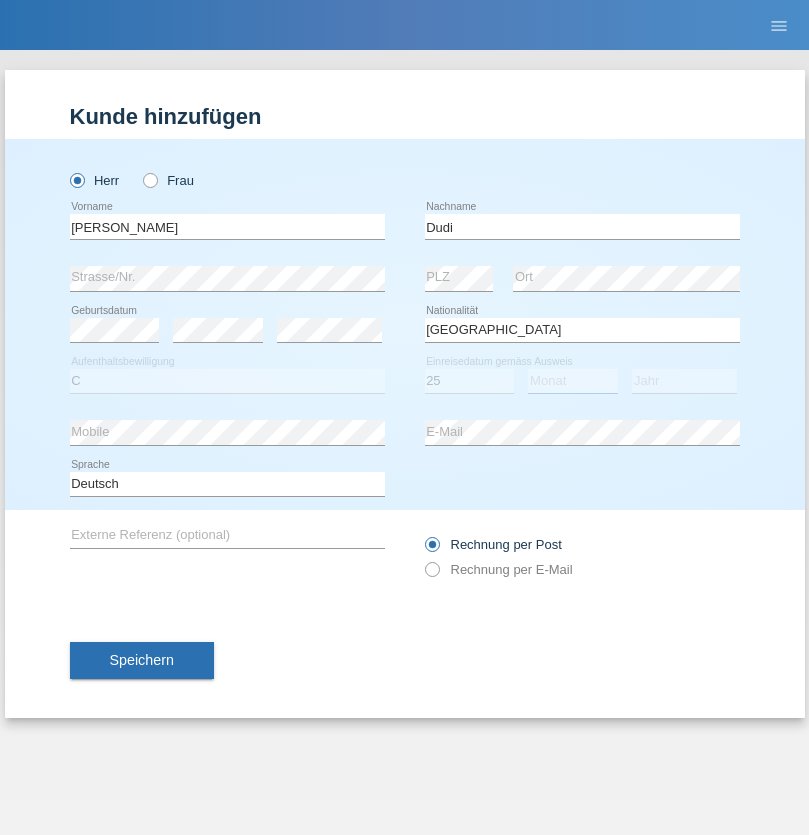select on "05" 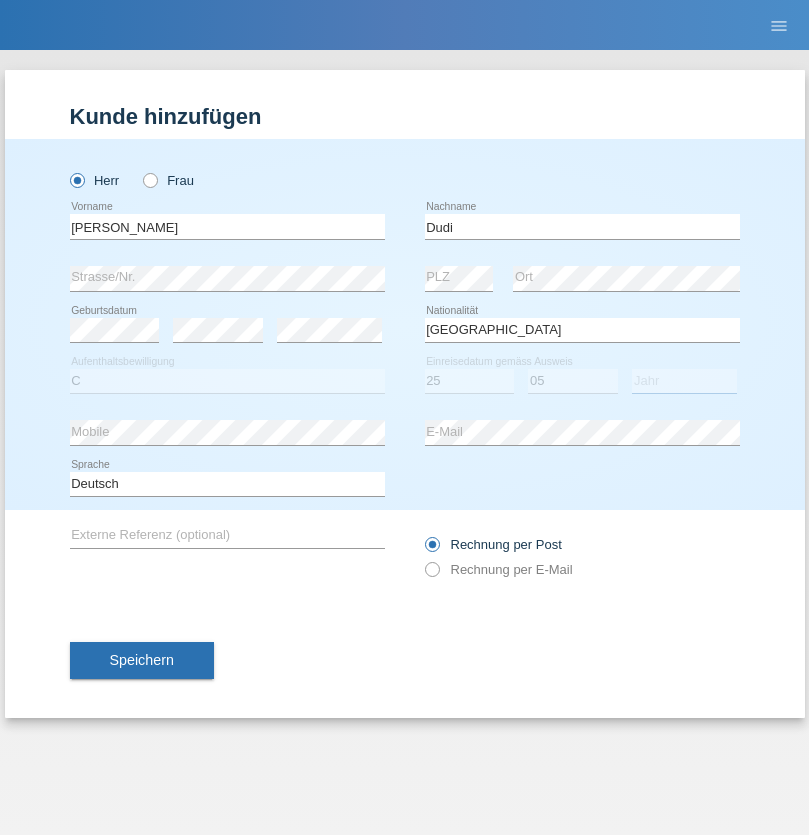 select on "2021" 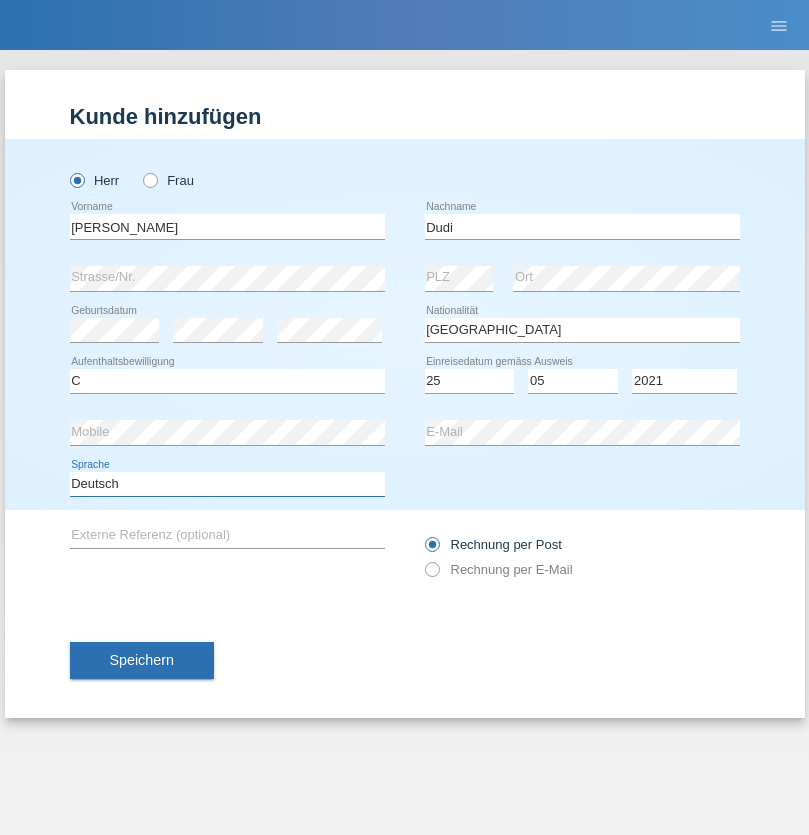 select on "en" 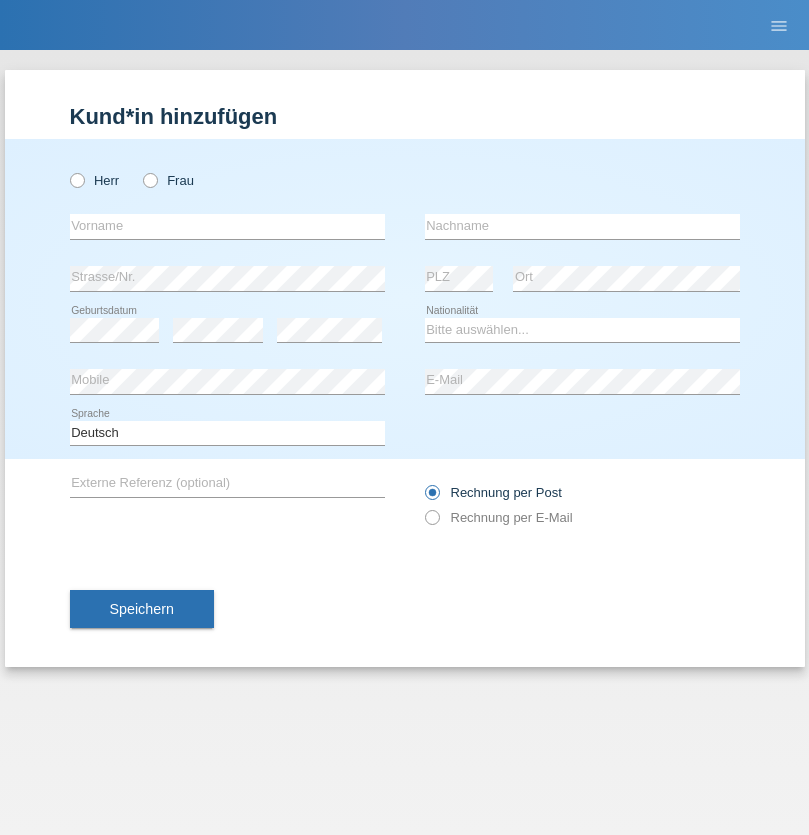 scroll, scrollTop: 0, scrollLeft: 0, axis: both 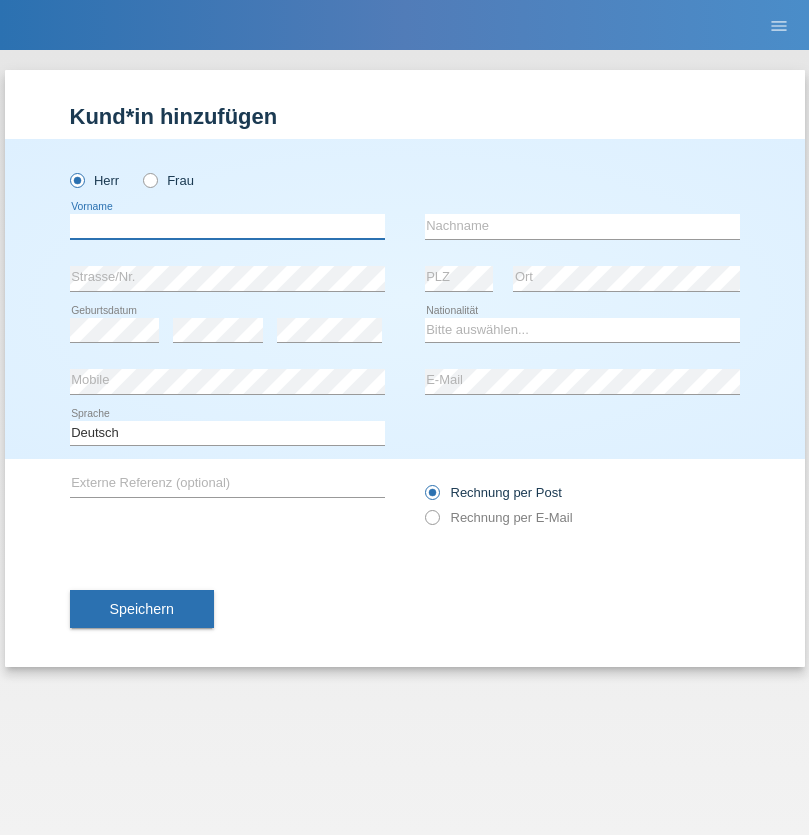 click at bounding box center [227, 226] 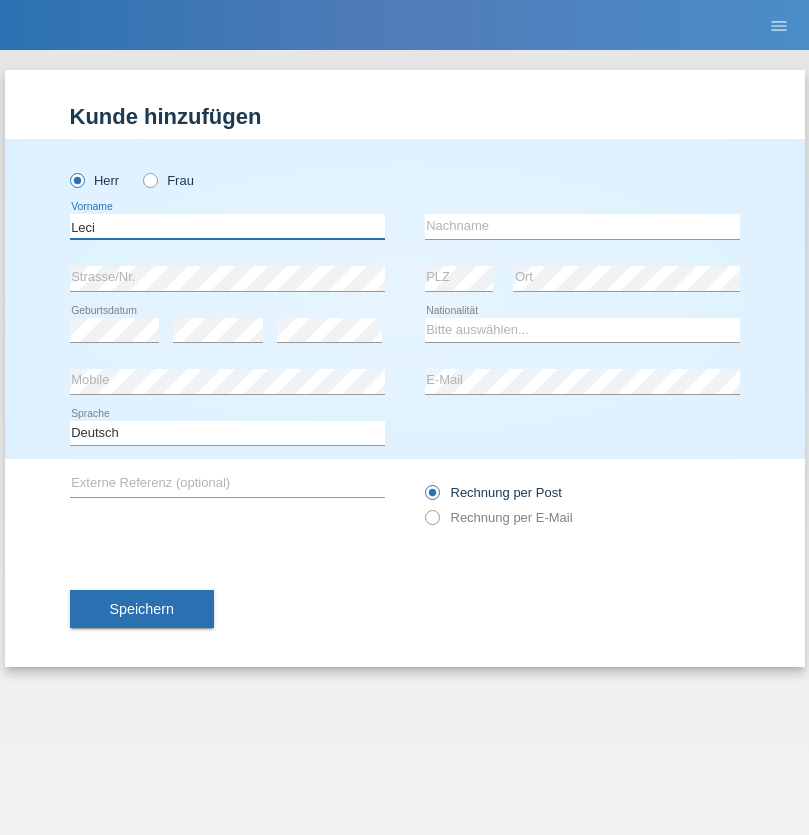 type on "Leci" 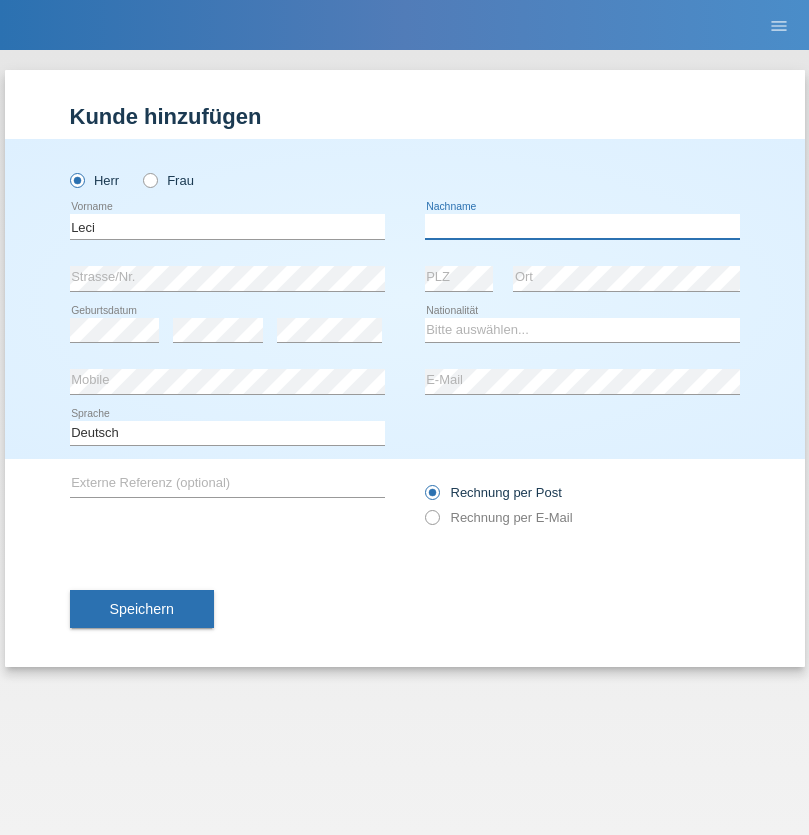 click at bounding box center (582, 226) 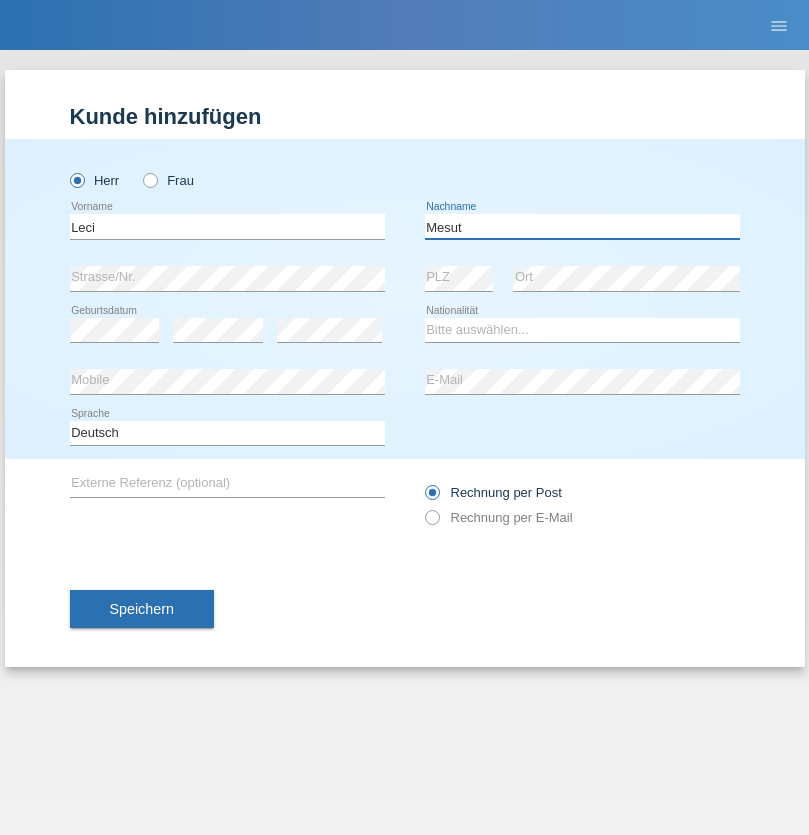 type on "Mesut" 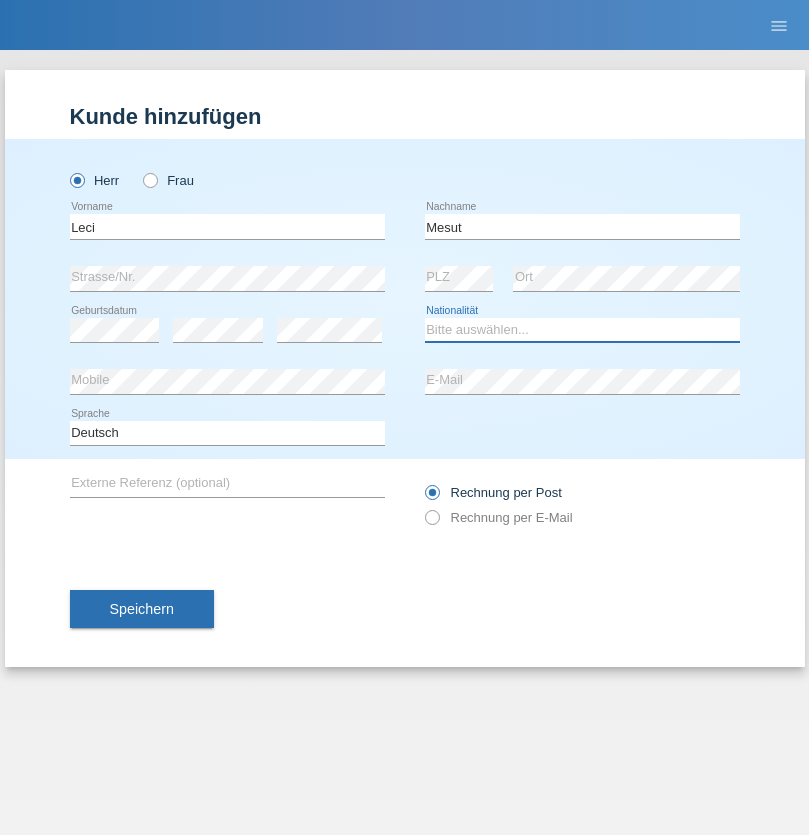 select on "XK" 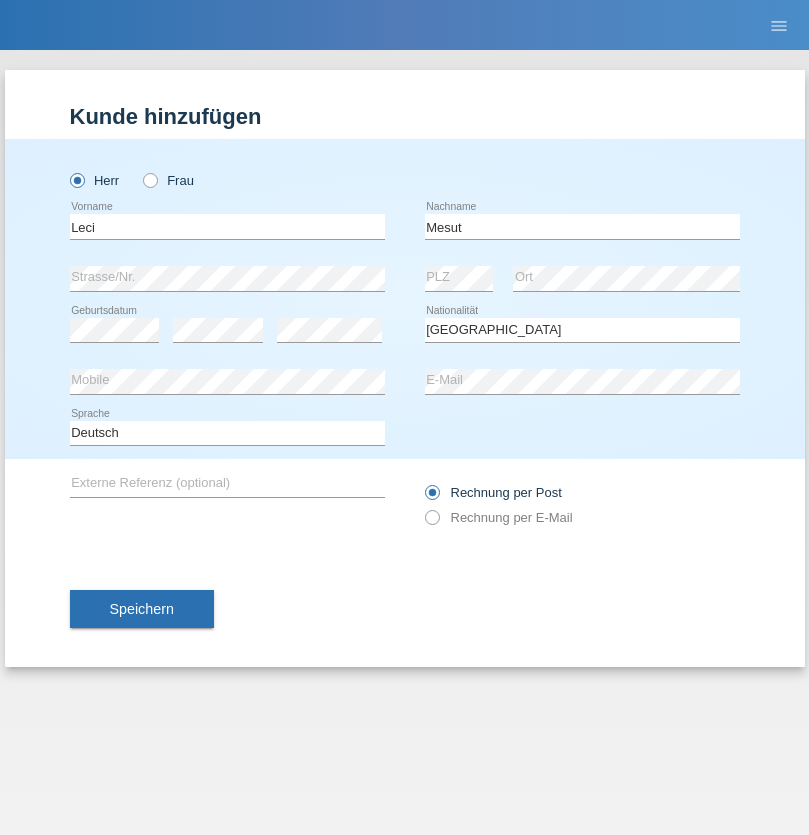 select on "C" 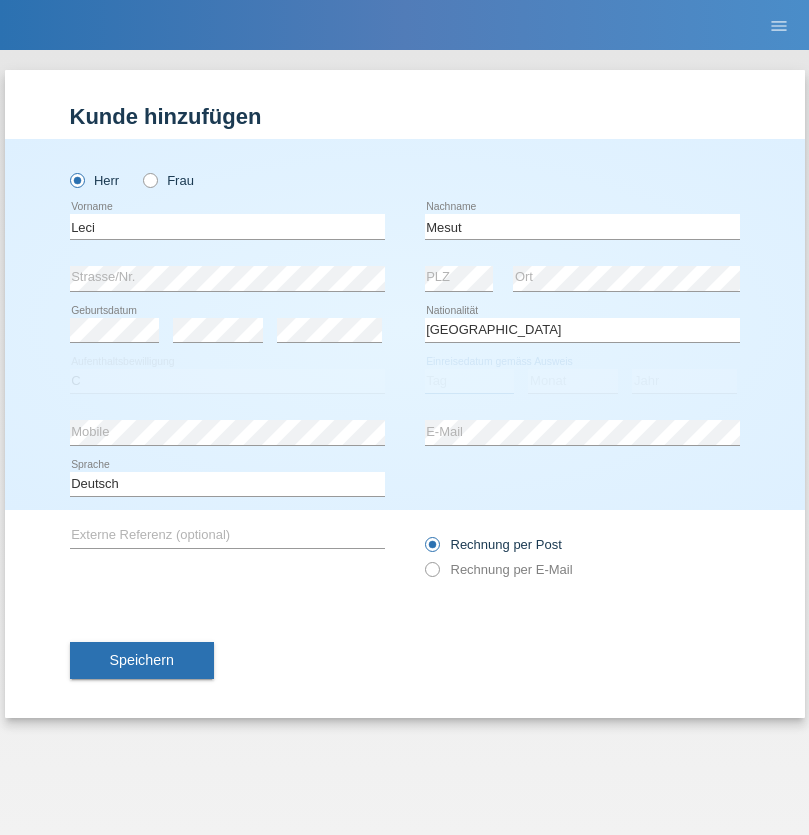 select on "13" 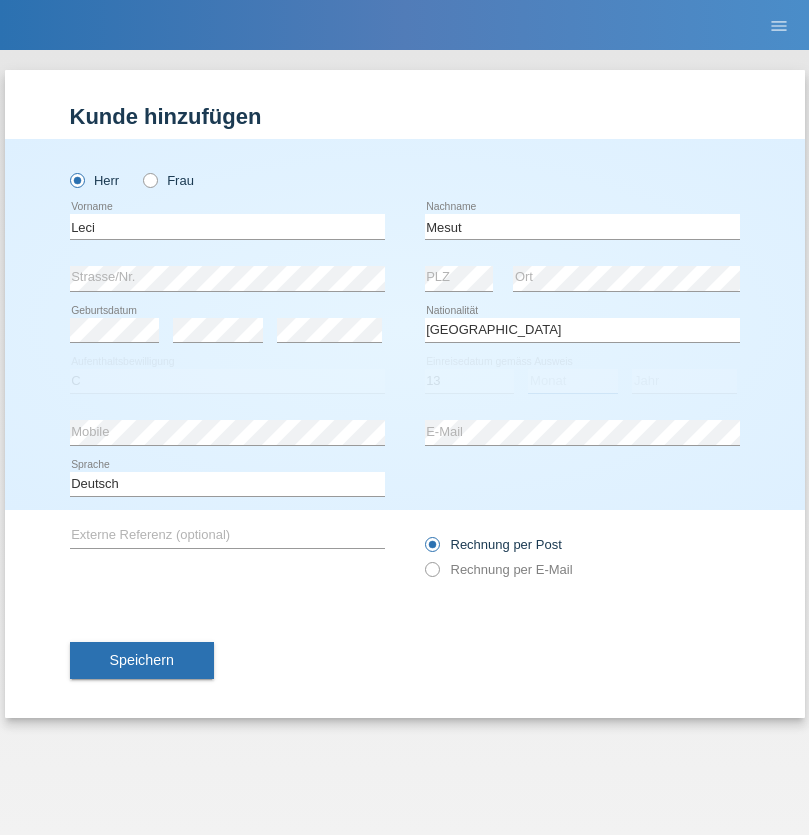 select on "07" 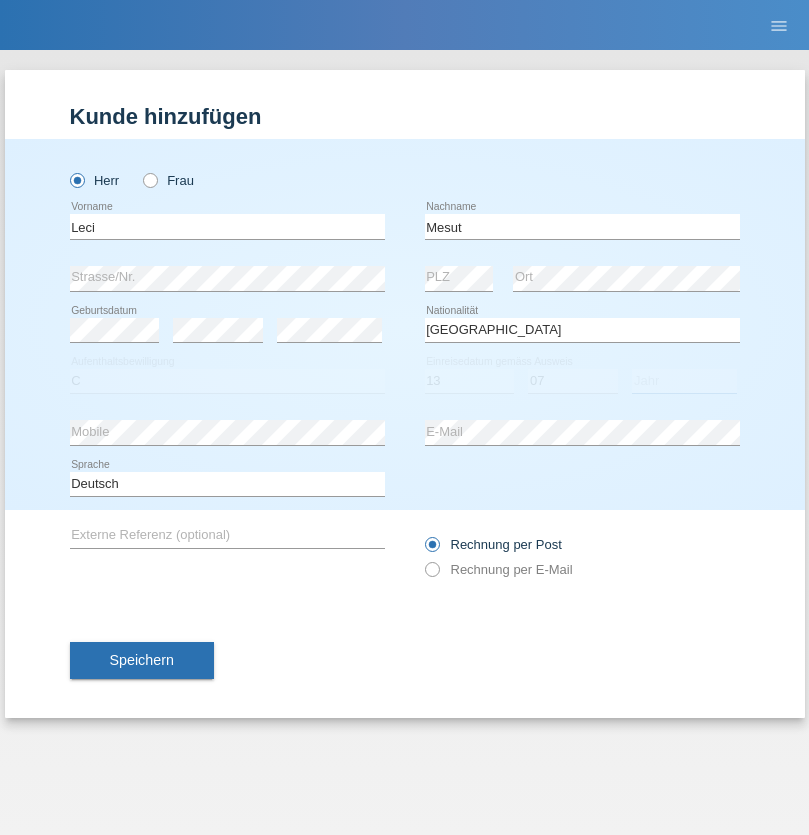 select on "2021" 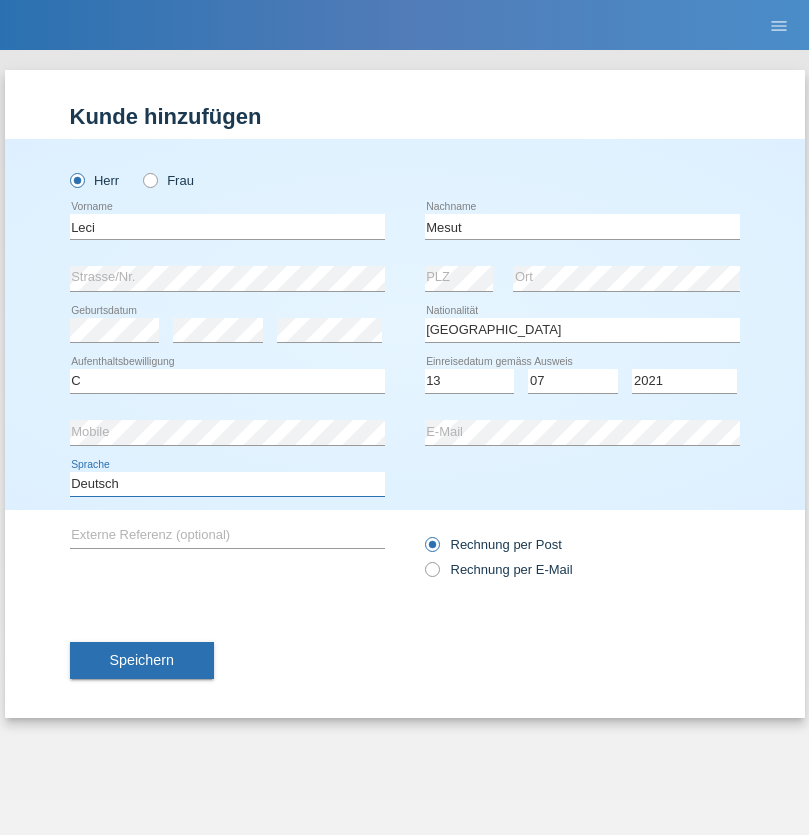 select on "en" 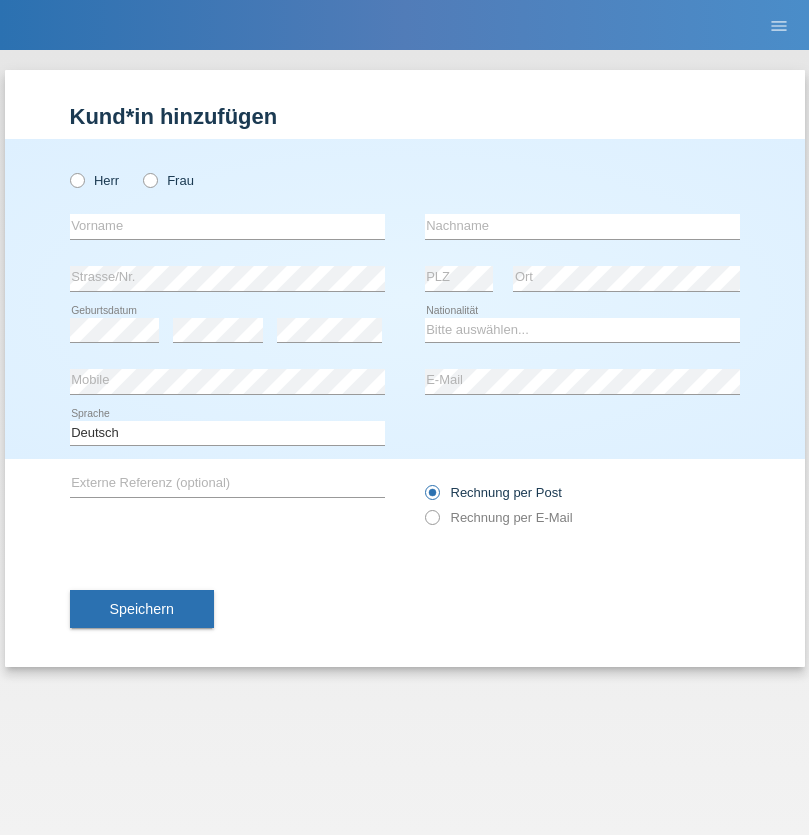 scroll, scrollTop: 0, scrollLeft: 0, axis: both 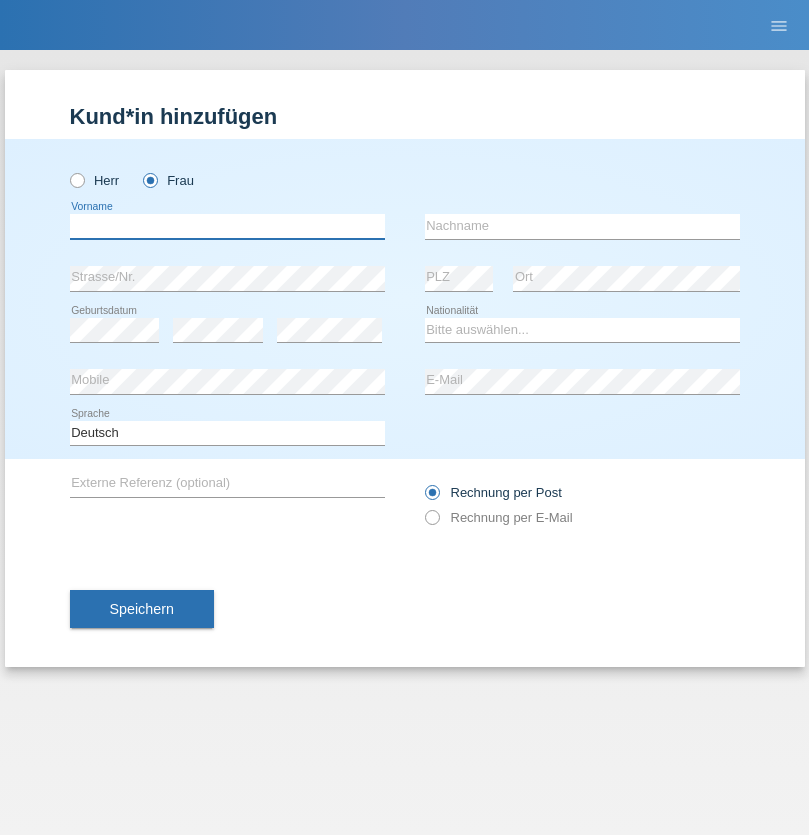 click at bounding box center [227, 226] 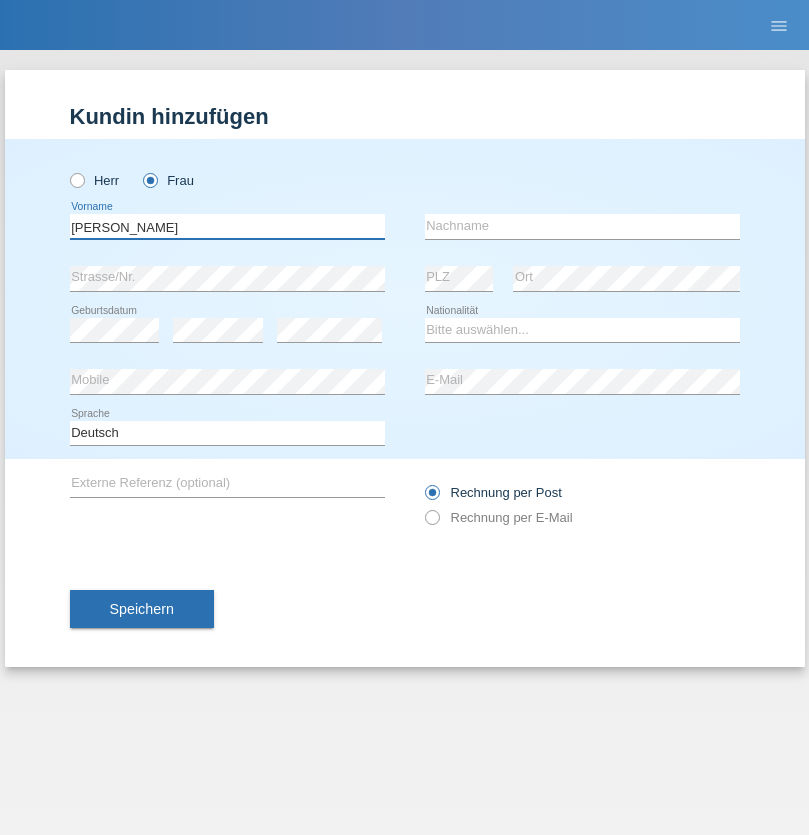 type on "[PERSON_NAME]" 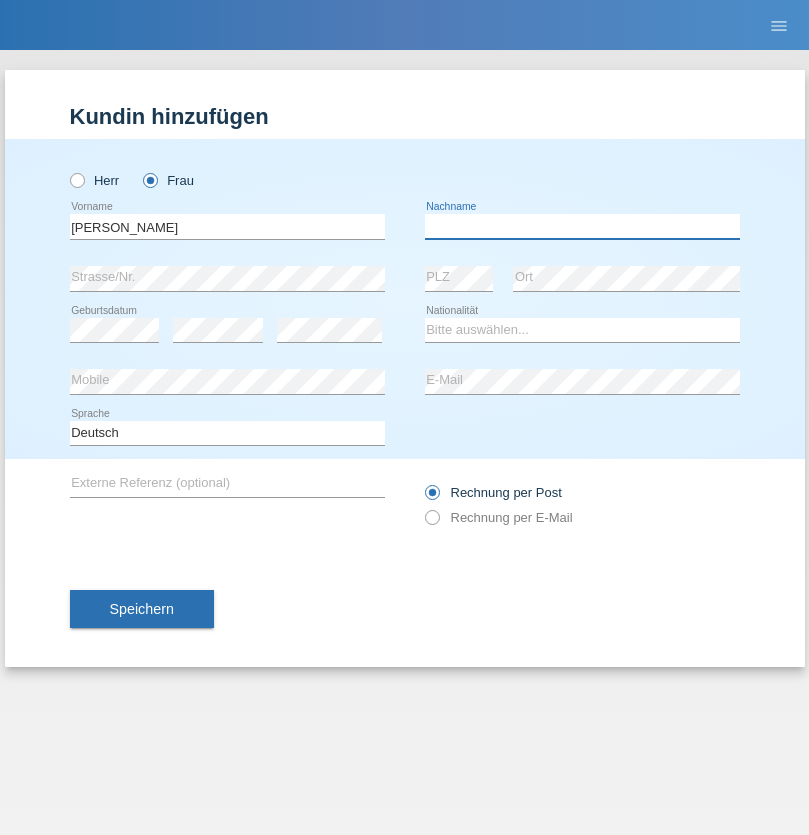 click at bounding box center (582, 226) 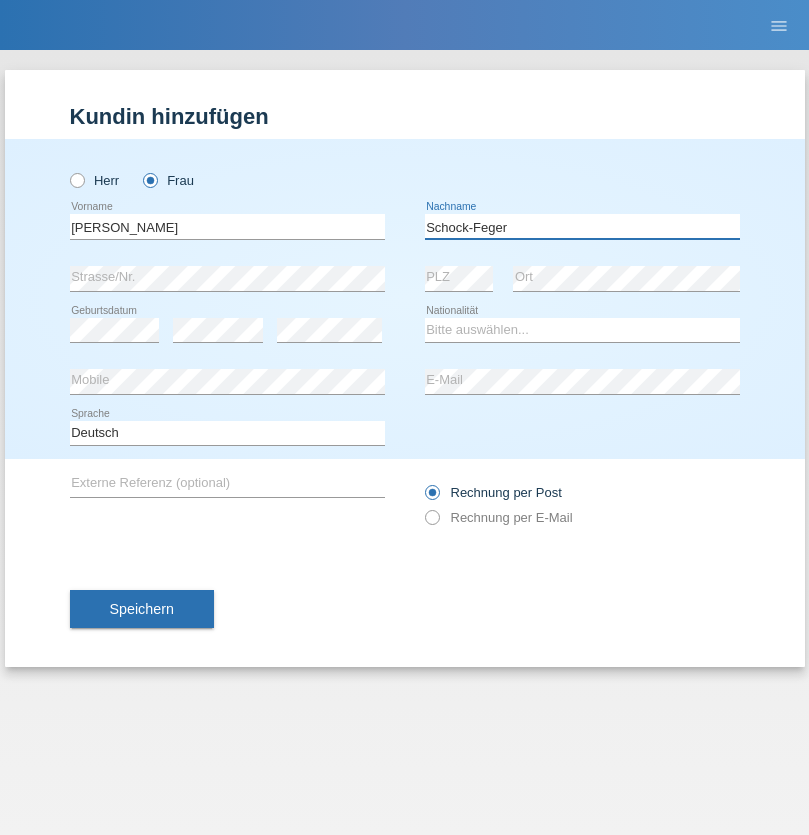 type on "Schock-Feger" 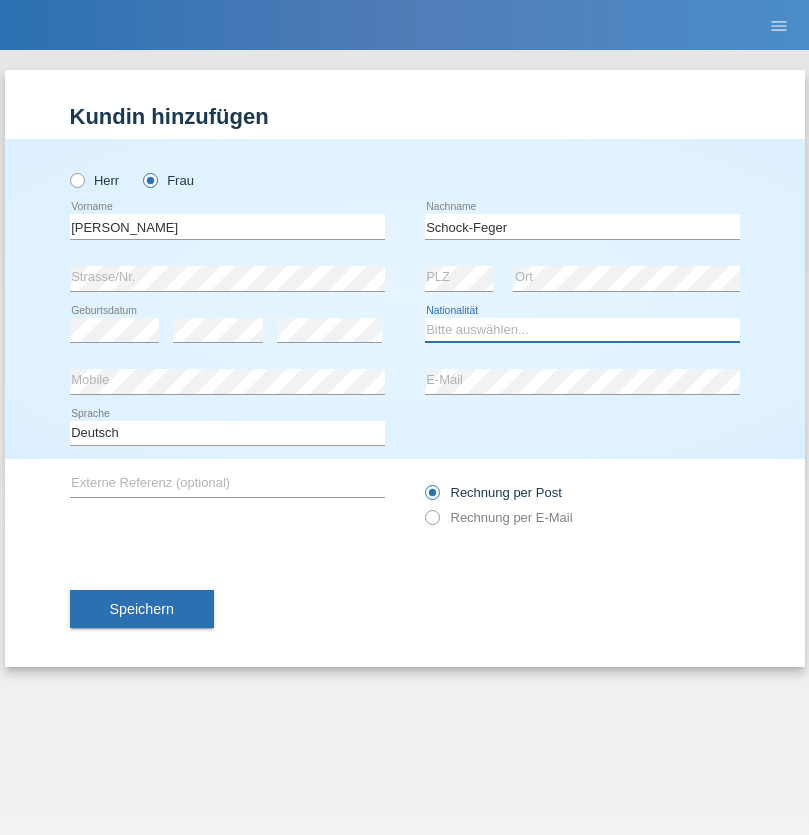 select on "CH" 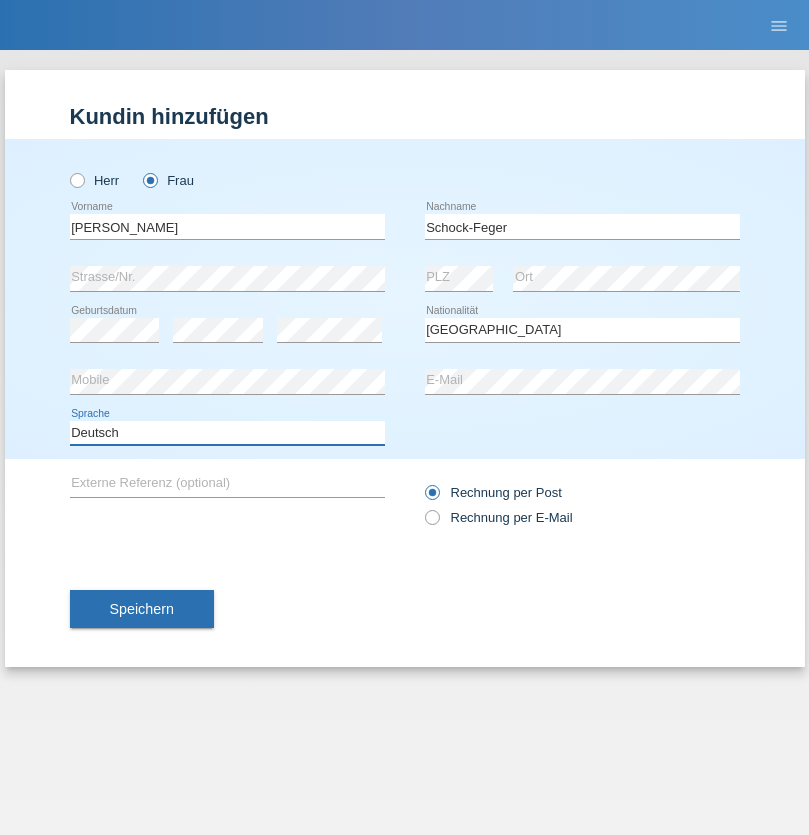 select on "en" 